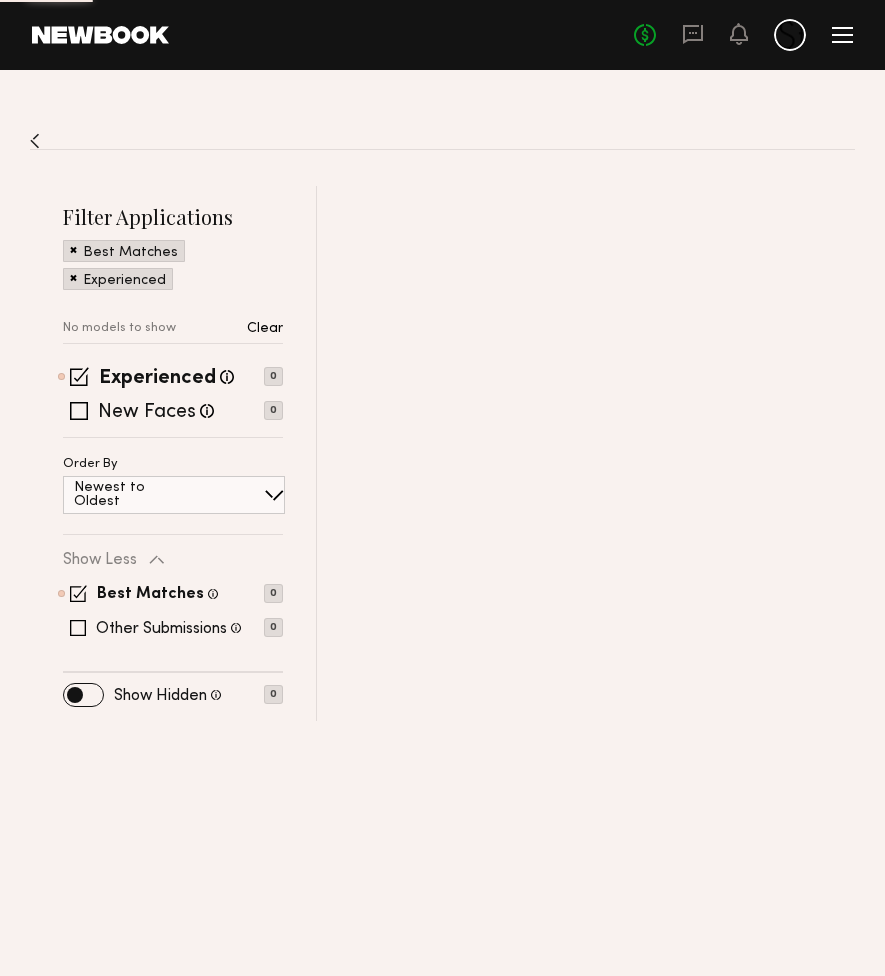 scroll, scrollTop: 0, scrollLeft: 0, axis: both 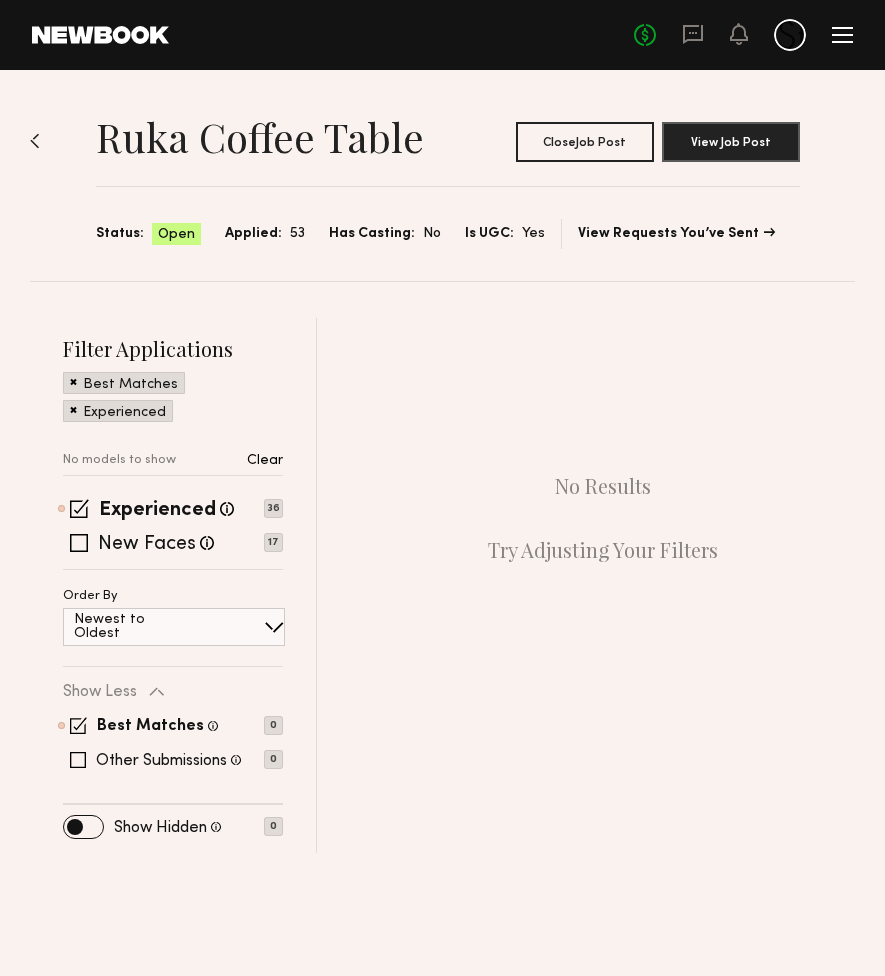 click on "Experienced" 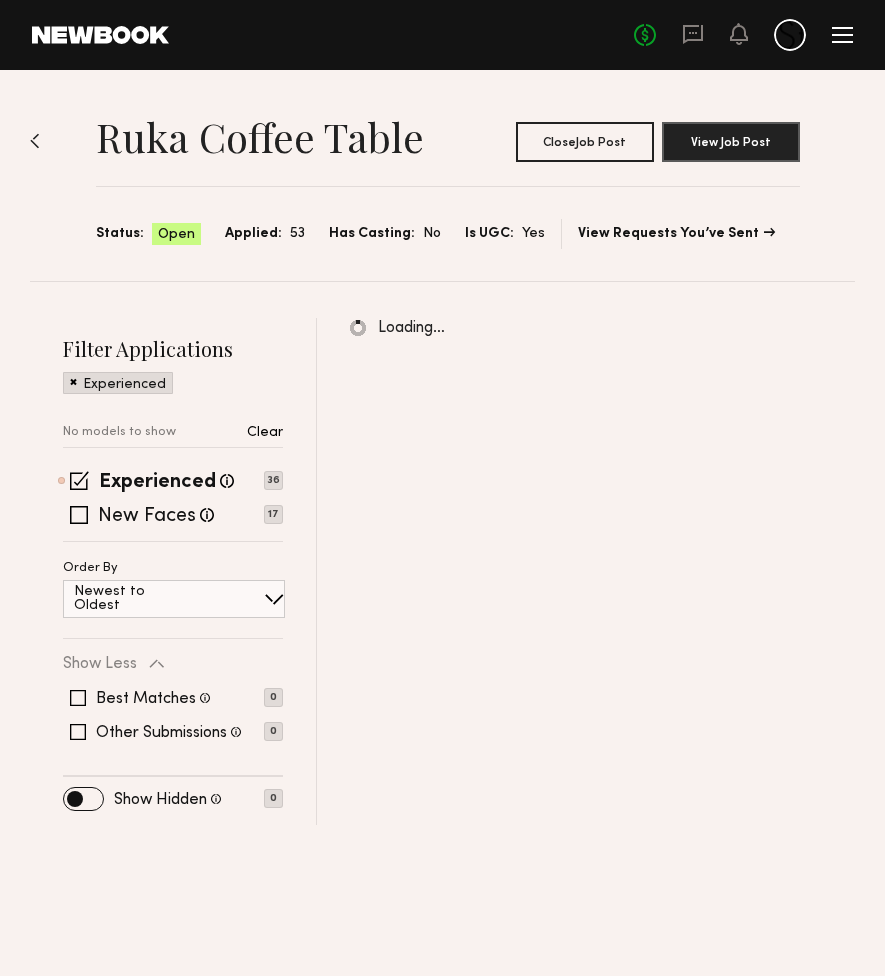 click 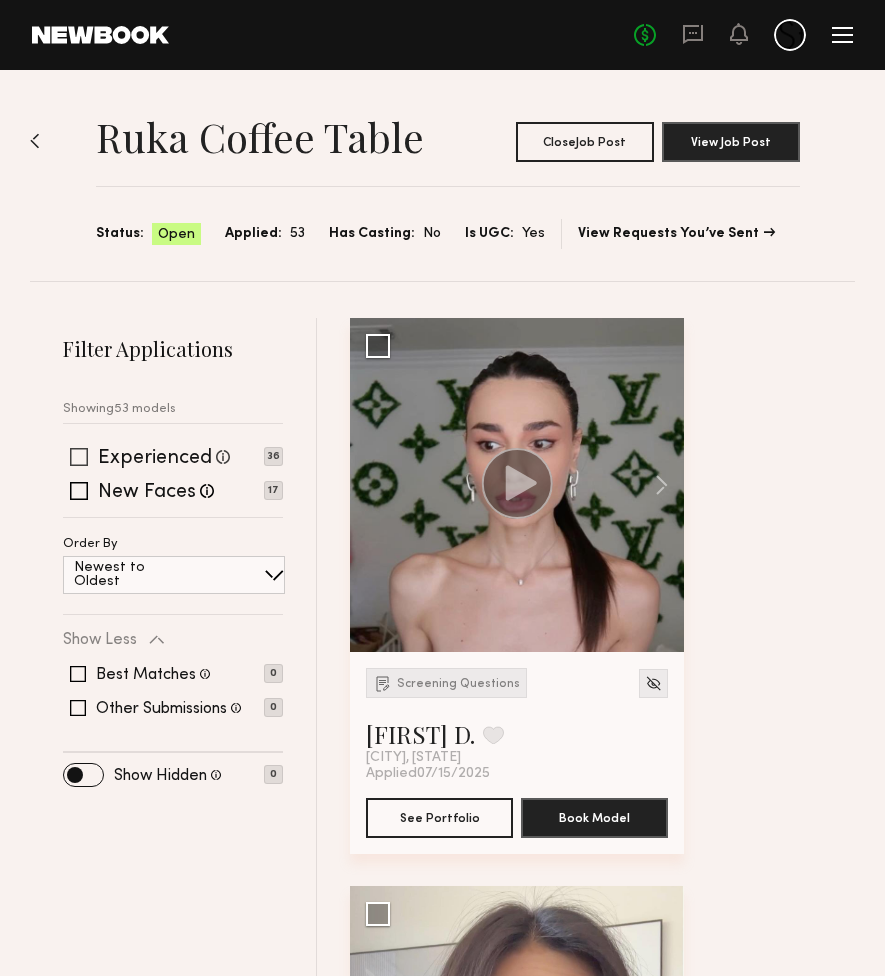 click 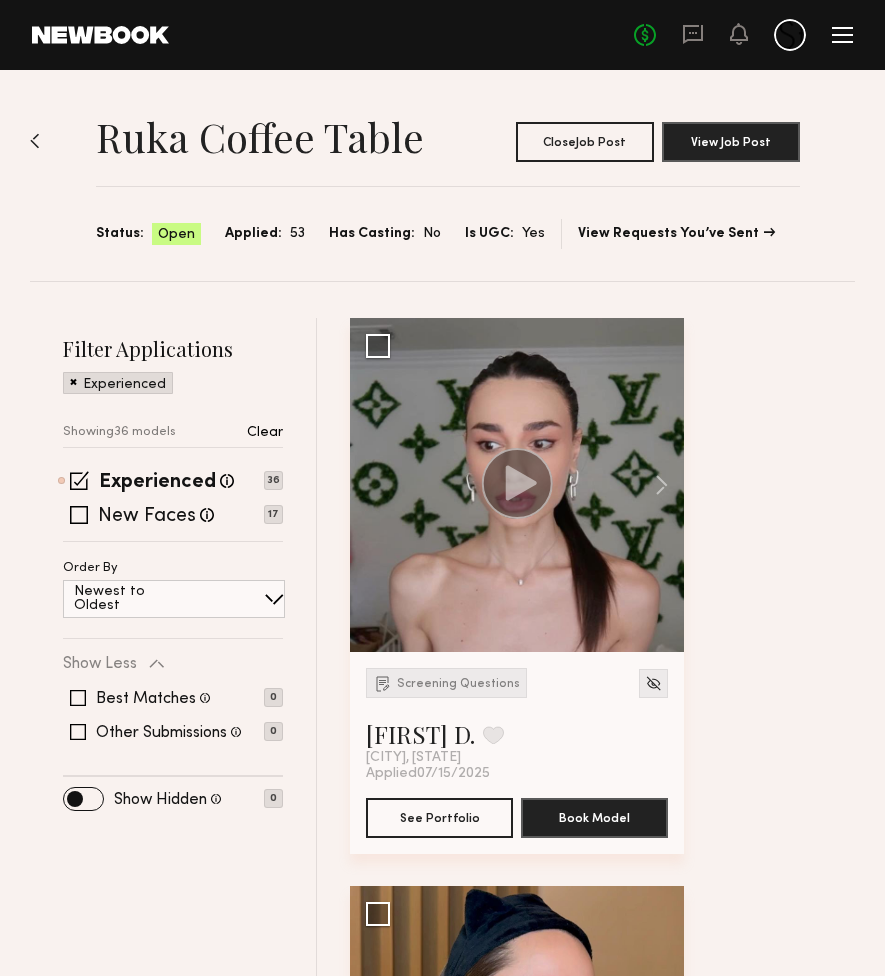 scroll, scrollTop: 0, scrollLeft: 0, axis: both 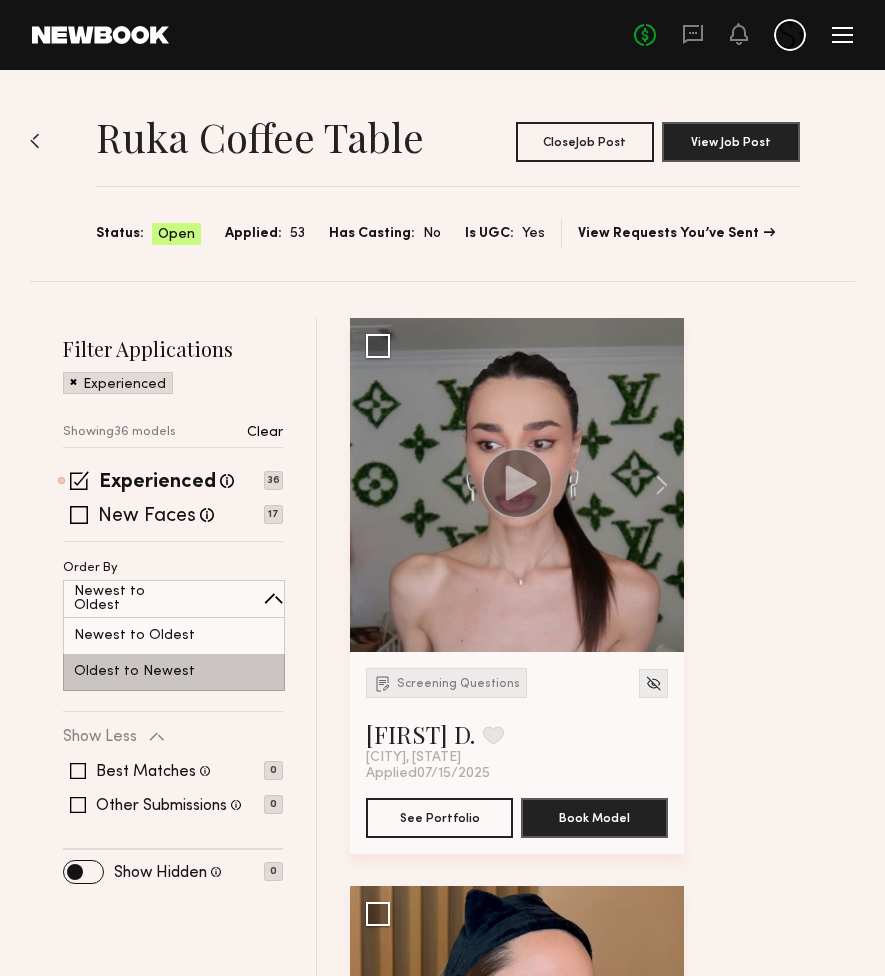click on "Oldest to Newest" 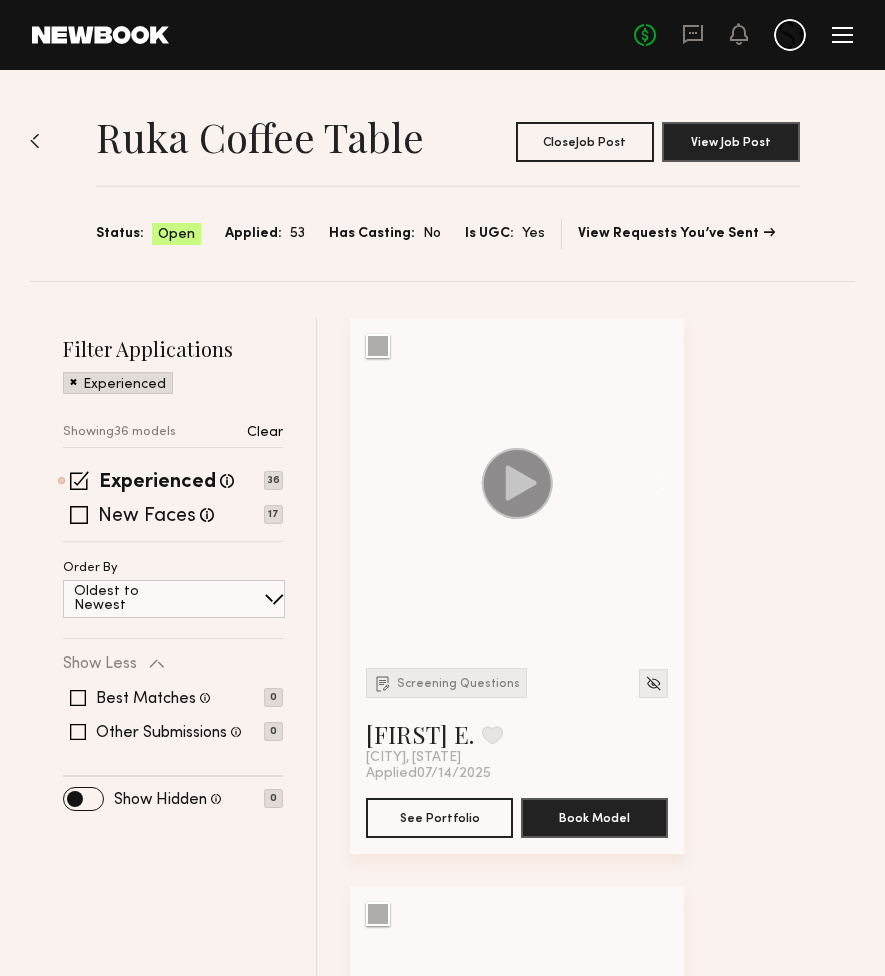 click on "Filter Applications Experienced Showing  36   models Clear Experienced Talent we’ve deemed to have ample paid, professional modeling experience 36 New Faces Talent we’ve deemed to be in the early stages of their professional careers 17 Order By Oldest to Newest Newest to Oldest Oldest to Newest Show Less Best Matches Models shown below match all requirements specified in your job post 0 Other Submissions Models shown below have applied to this job but do not match all requirements specified in your job posting 0 Show Hidden Talent you’ve removed from consideration 0" 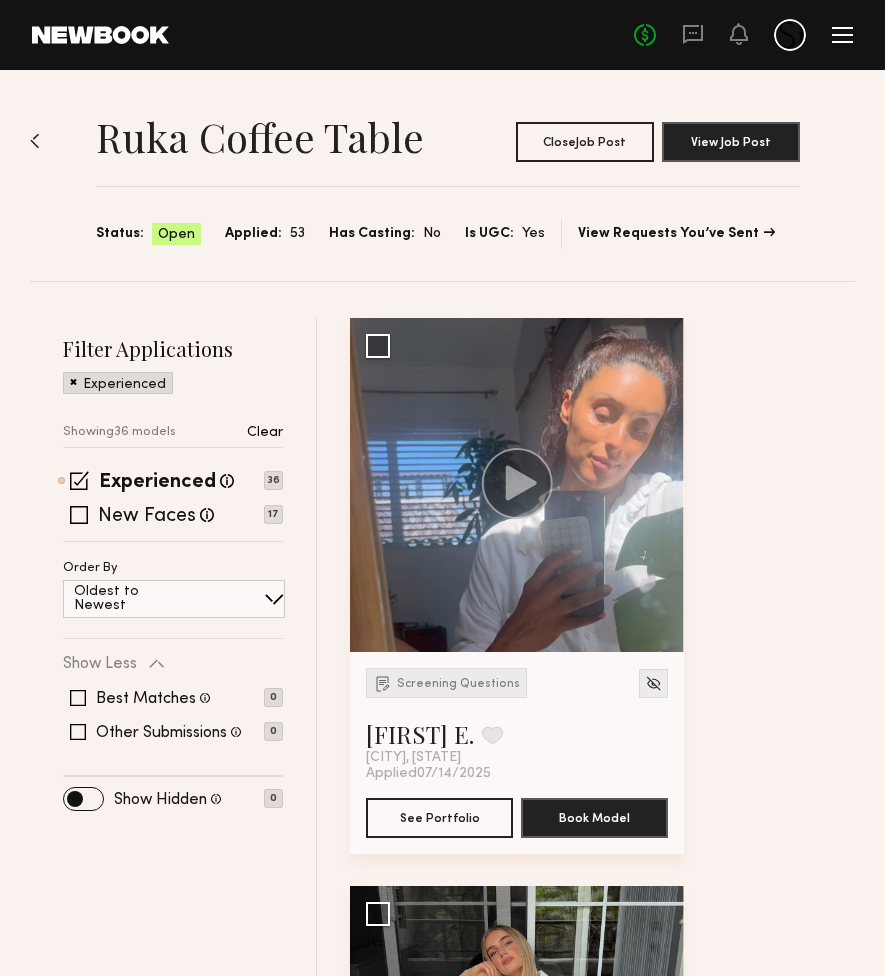 click 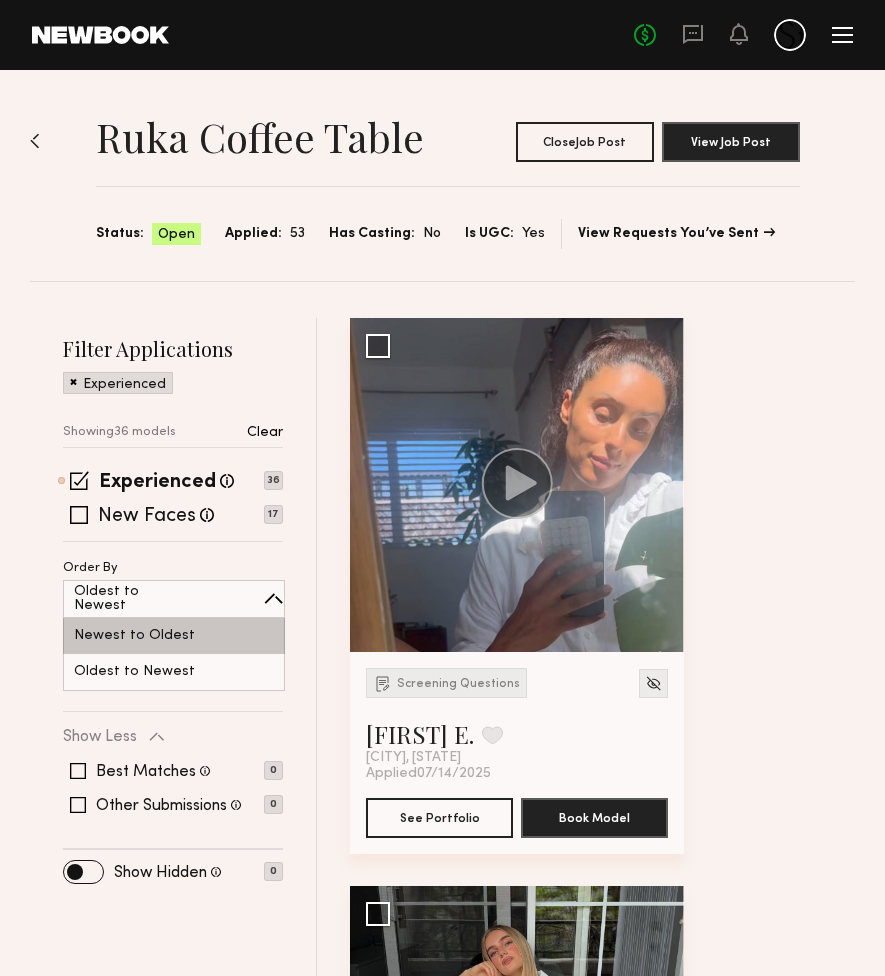 click on "Newest to Oldest" 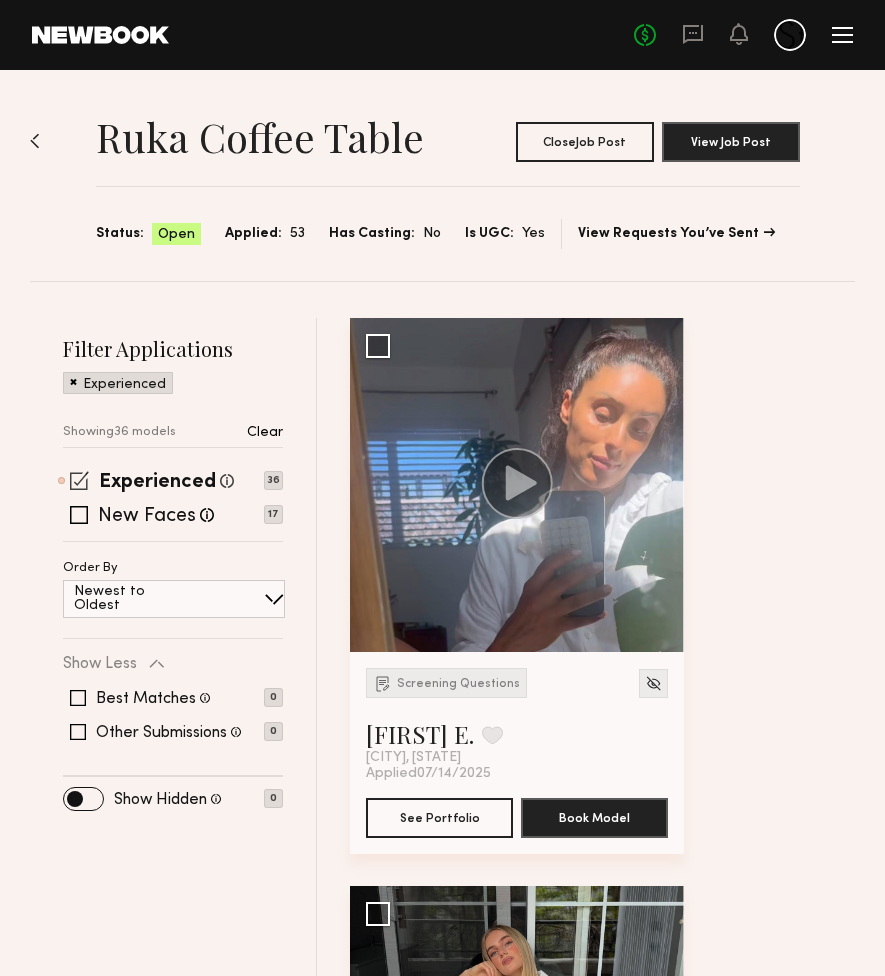 click 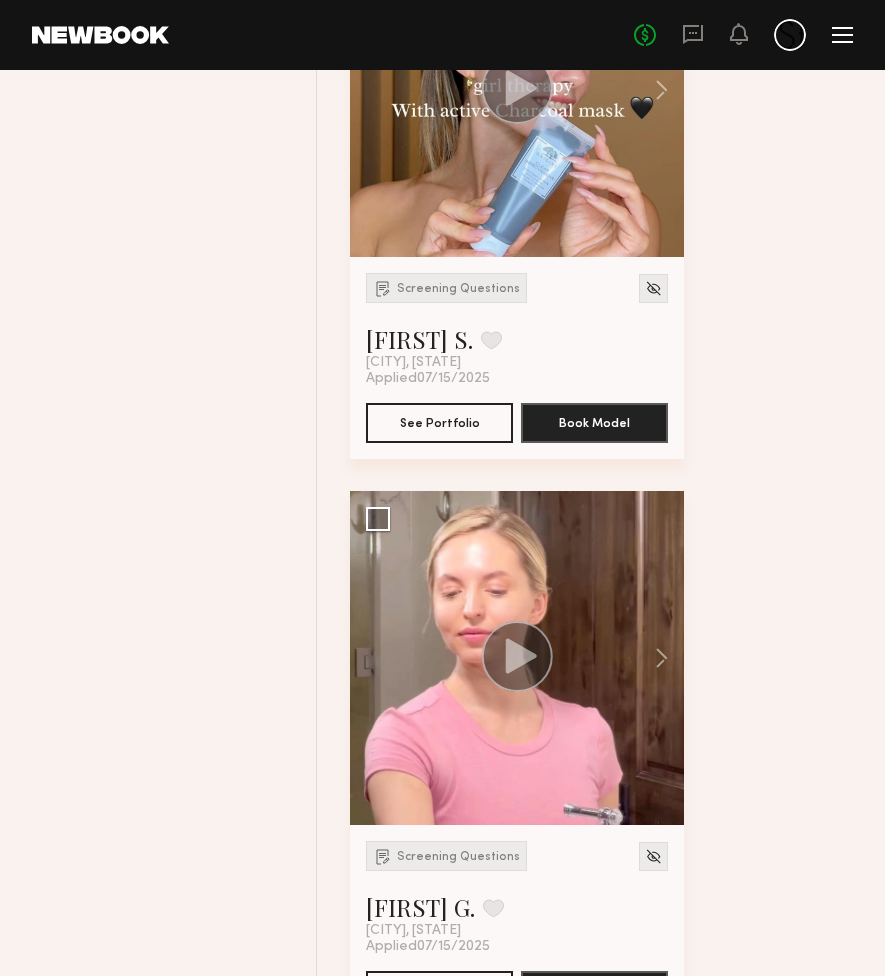 scroll, scrollTop: 1534, scrollLeft: 0, axis: vertical 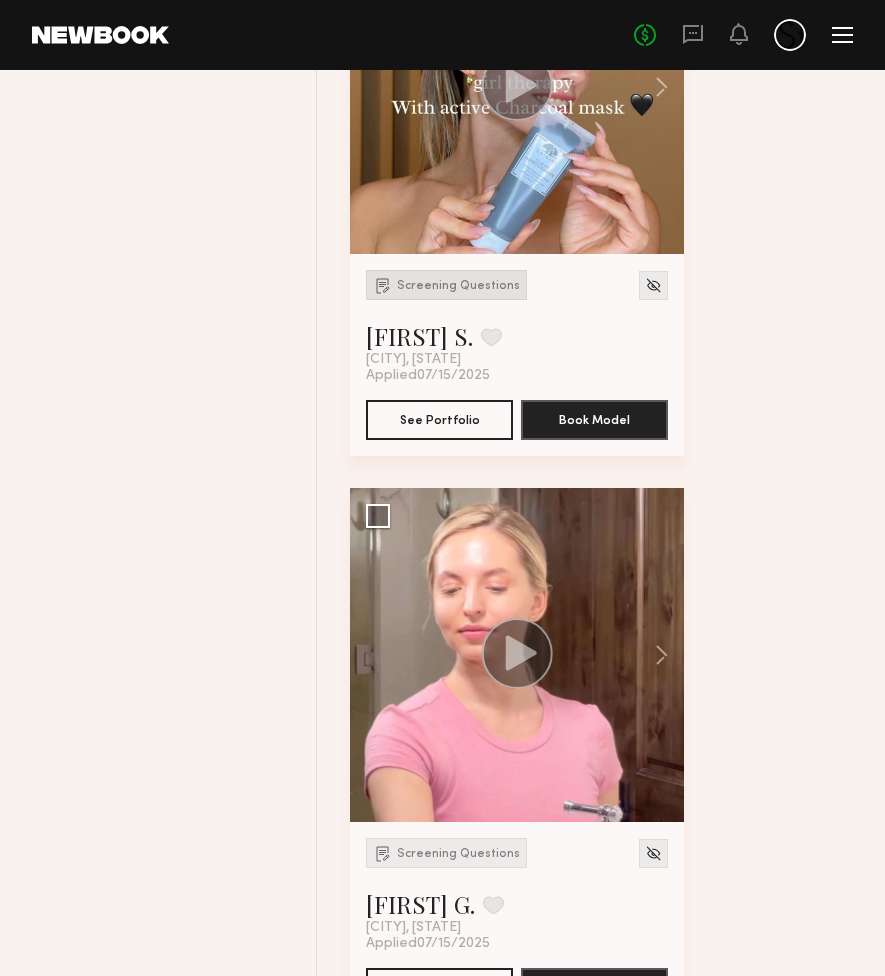 click on "Screening Questions" 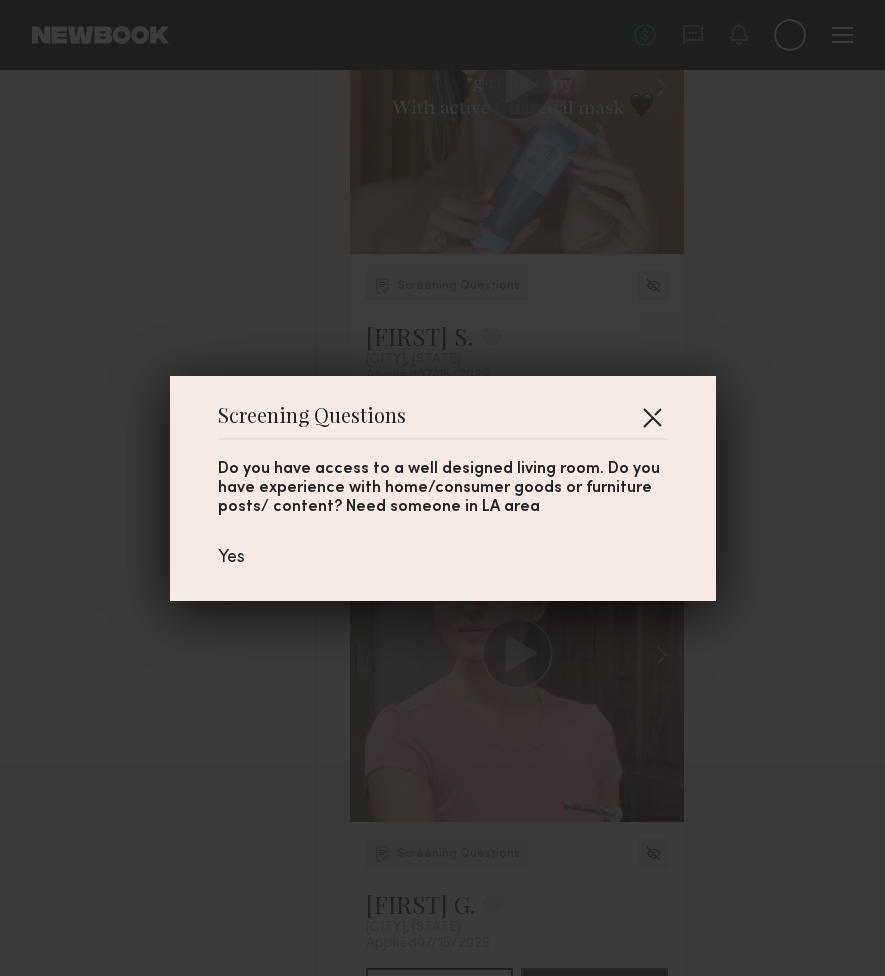 click at bounding box center [652, 417] 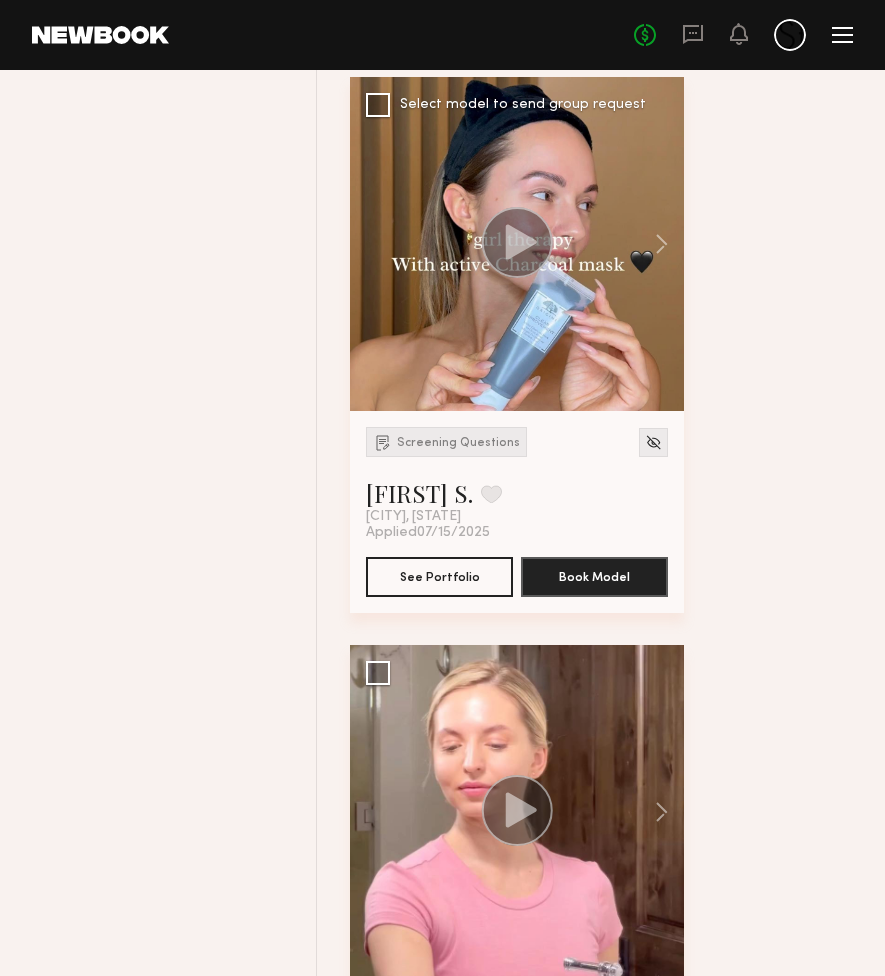 scroll, scrollTop: 1376, scrollLeft: 0, axis: vertical 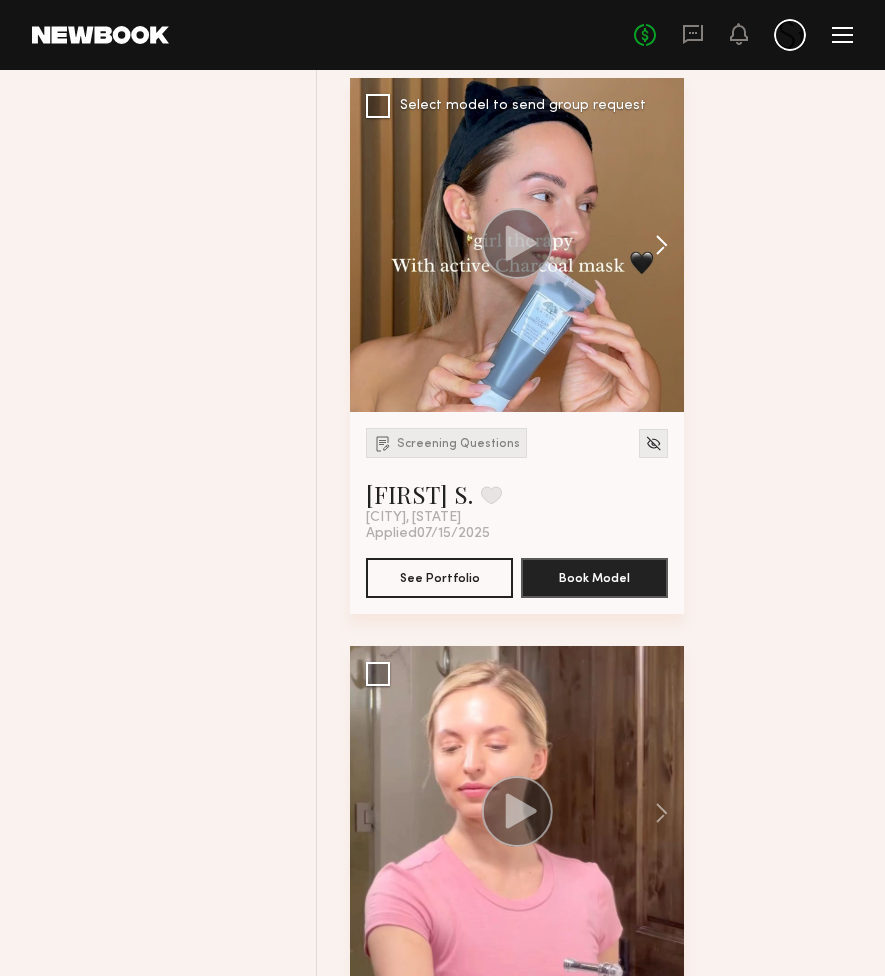 click 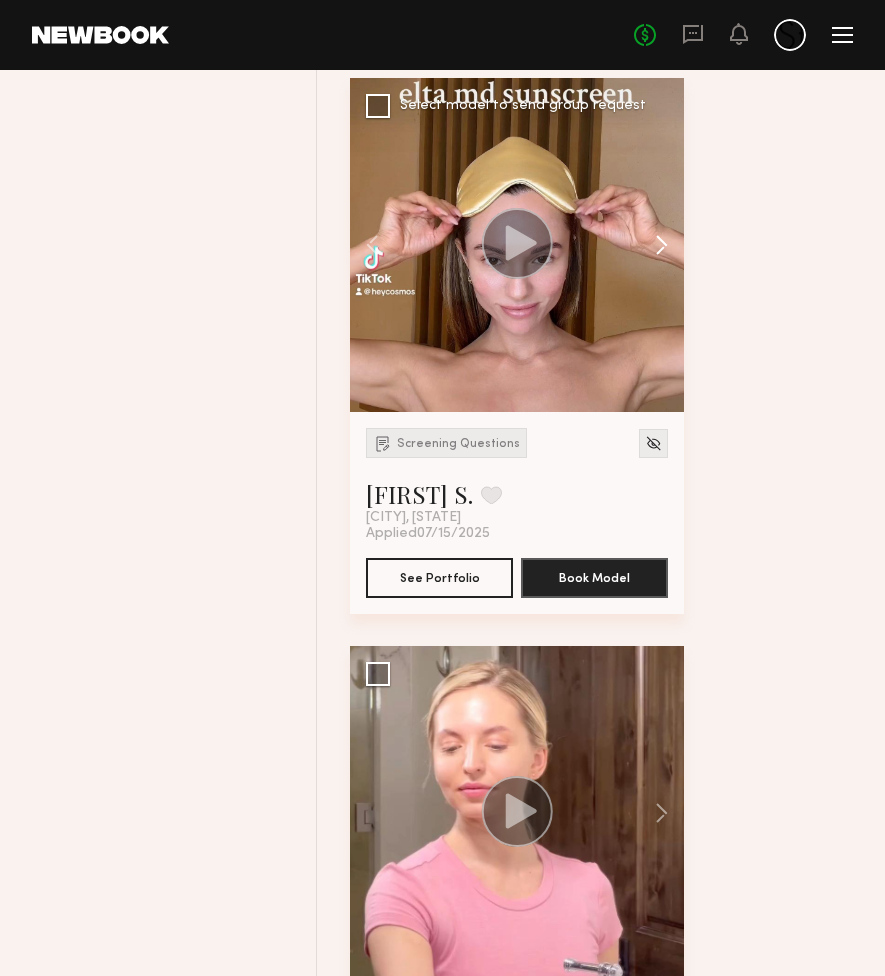 click 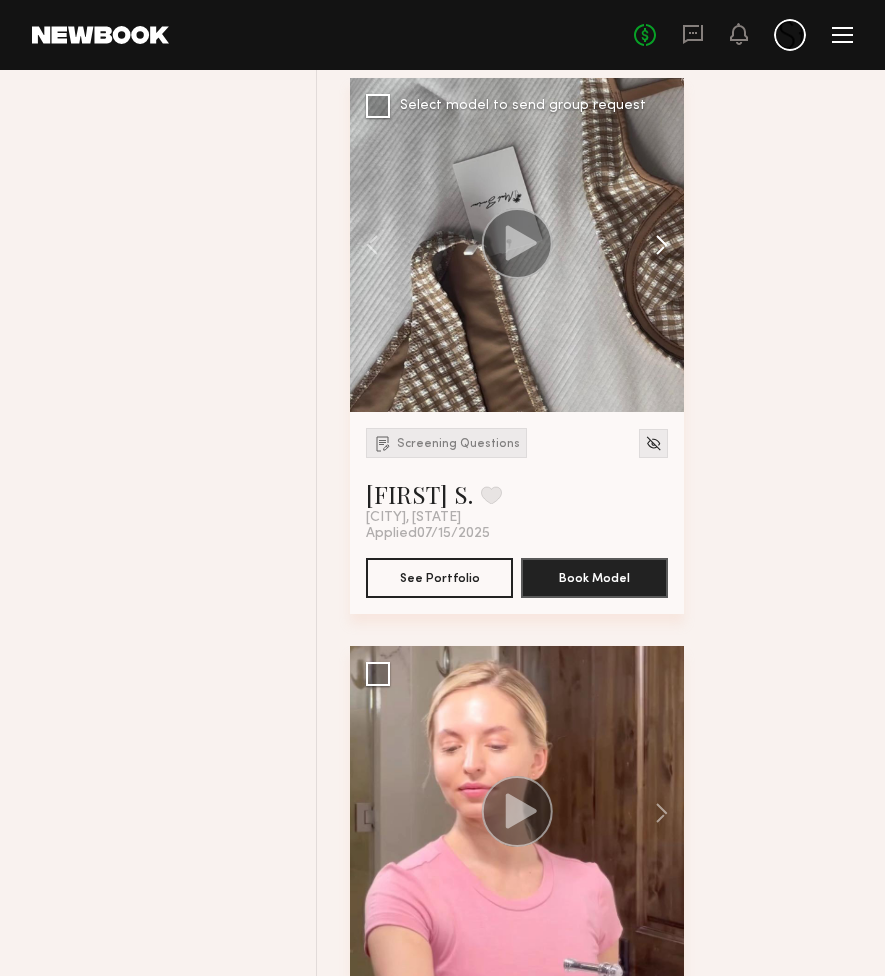click 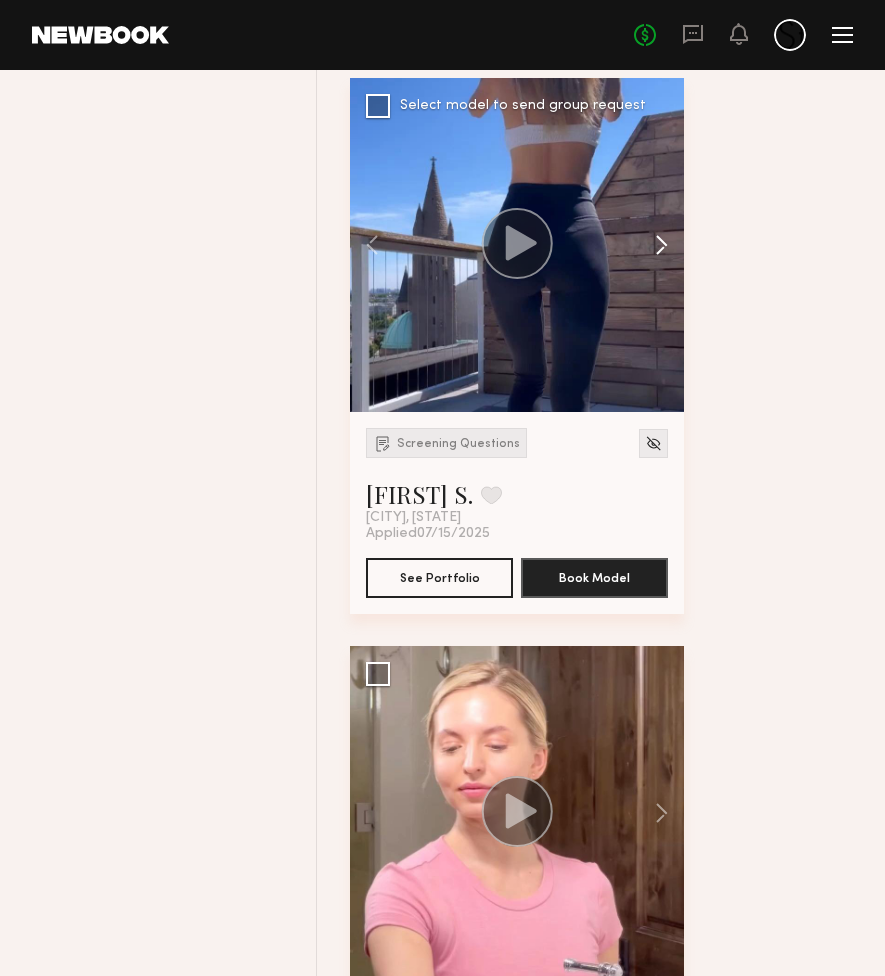 click 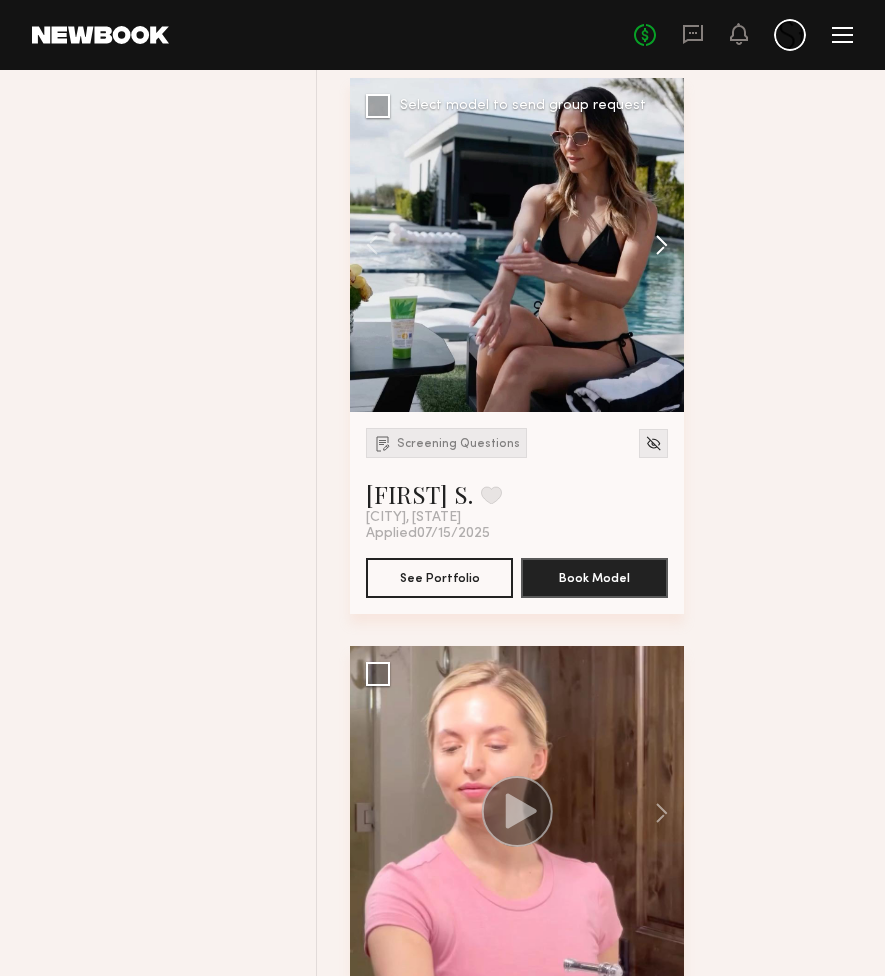 click 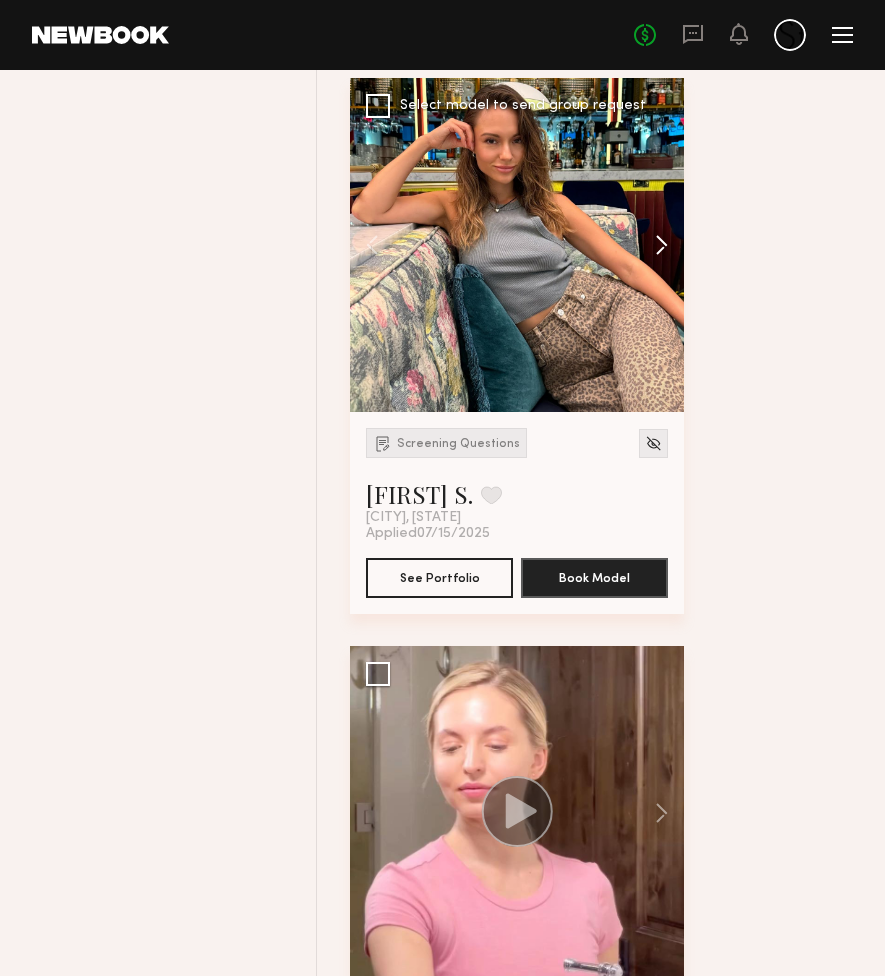 click 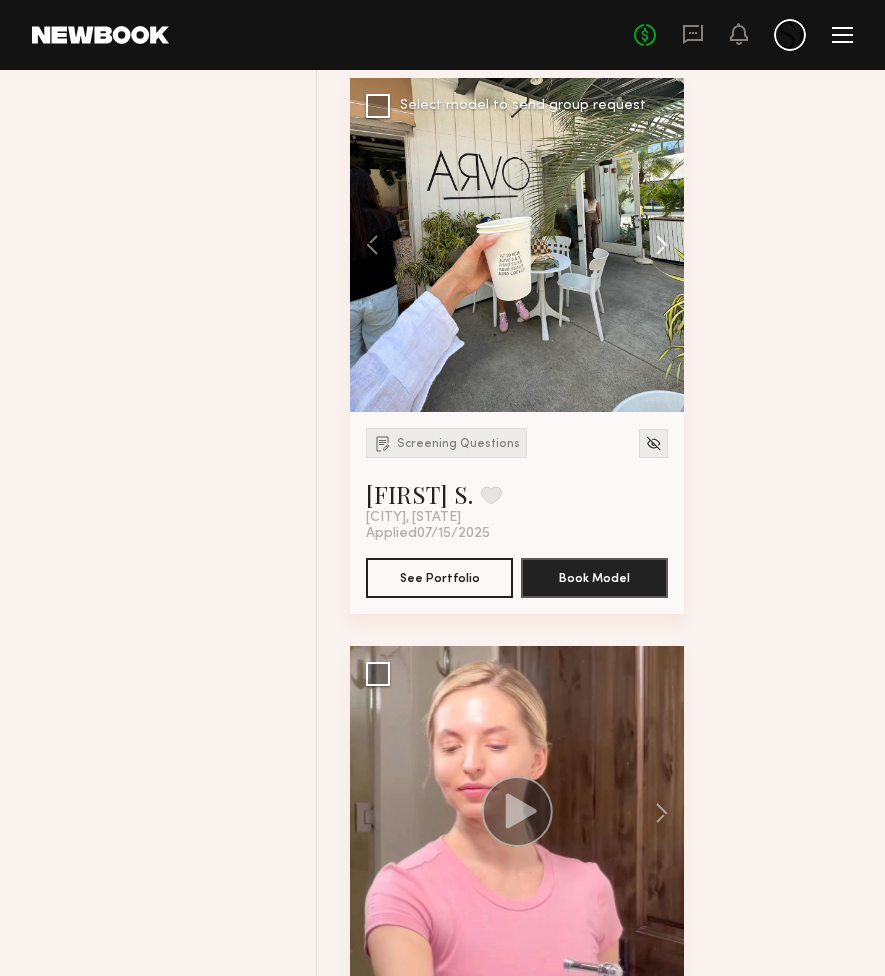 click 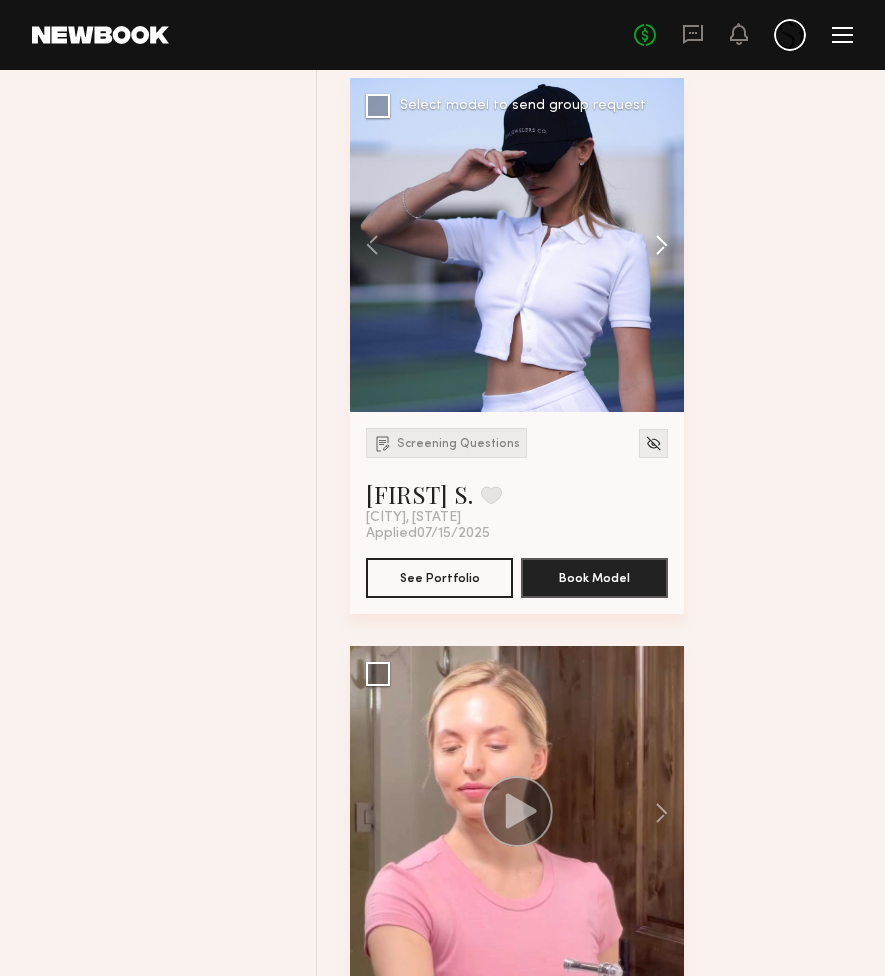 click 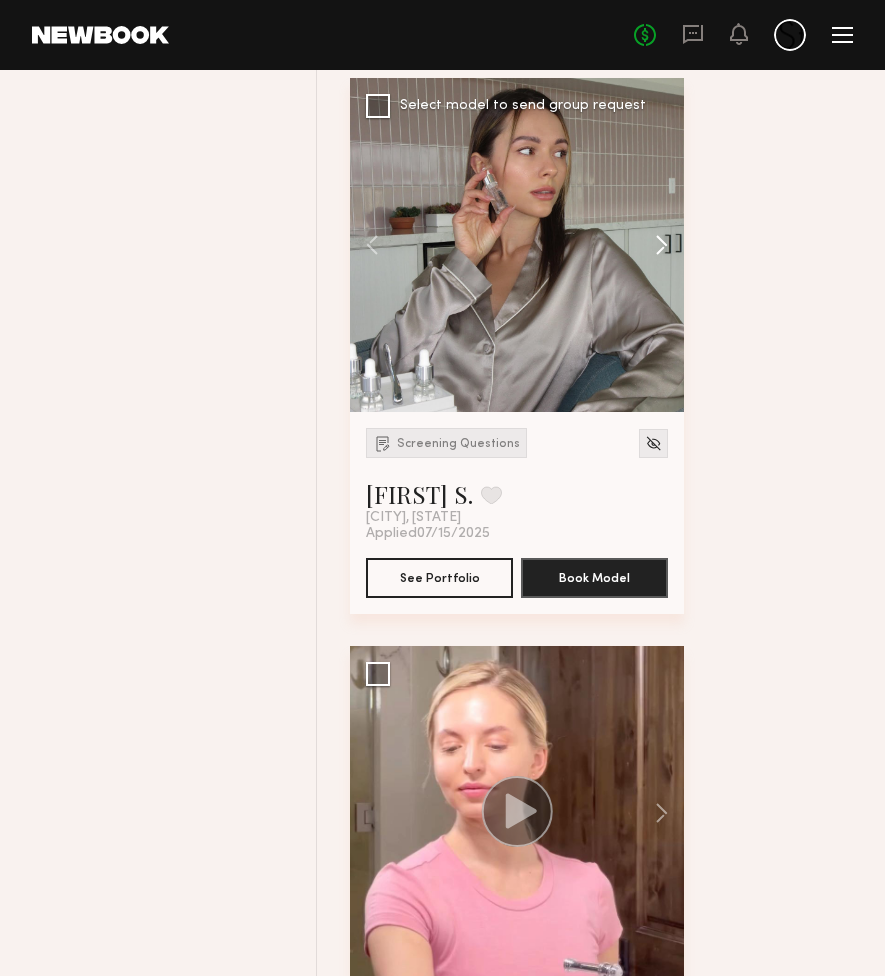 click 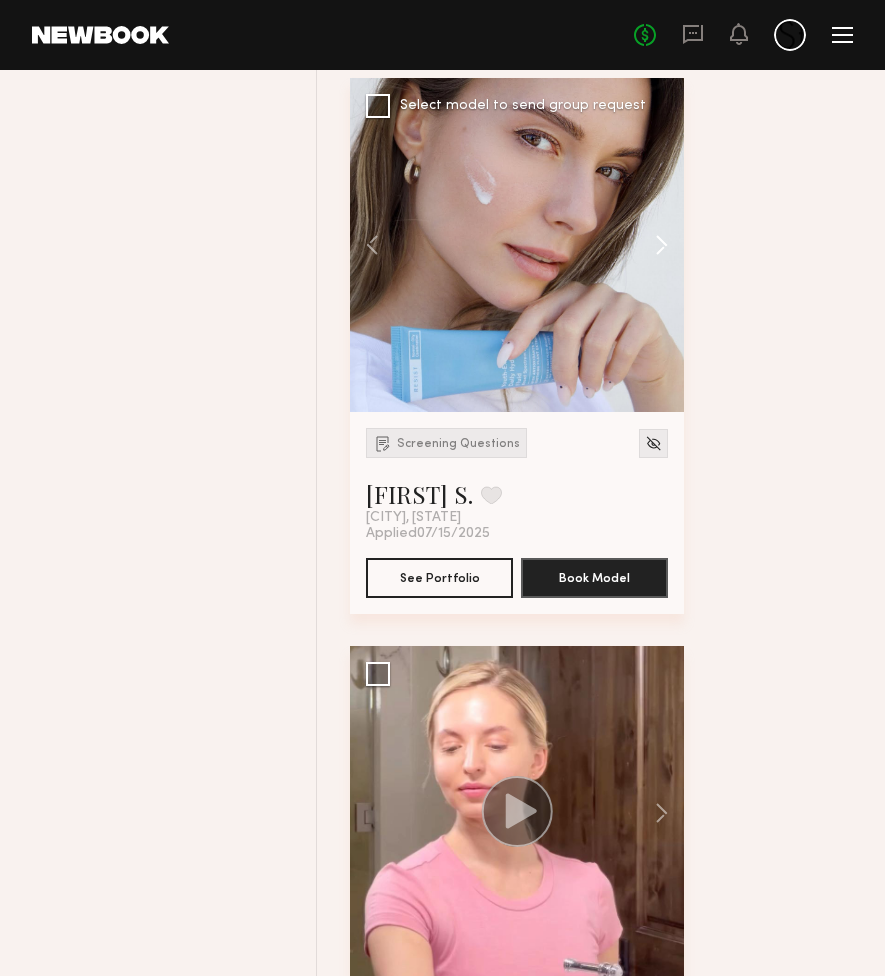 click 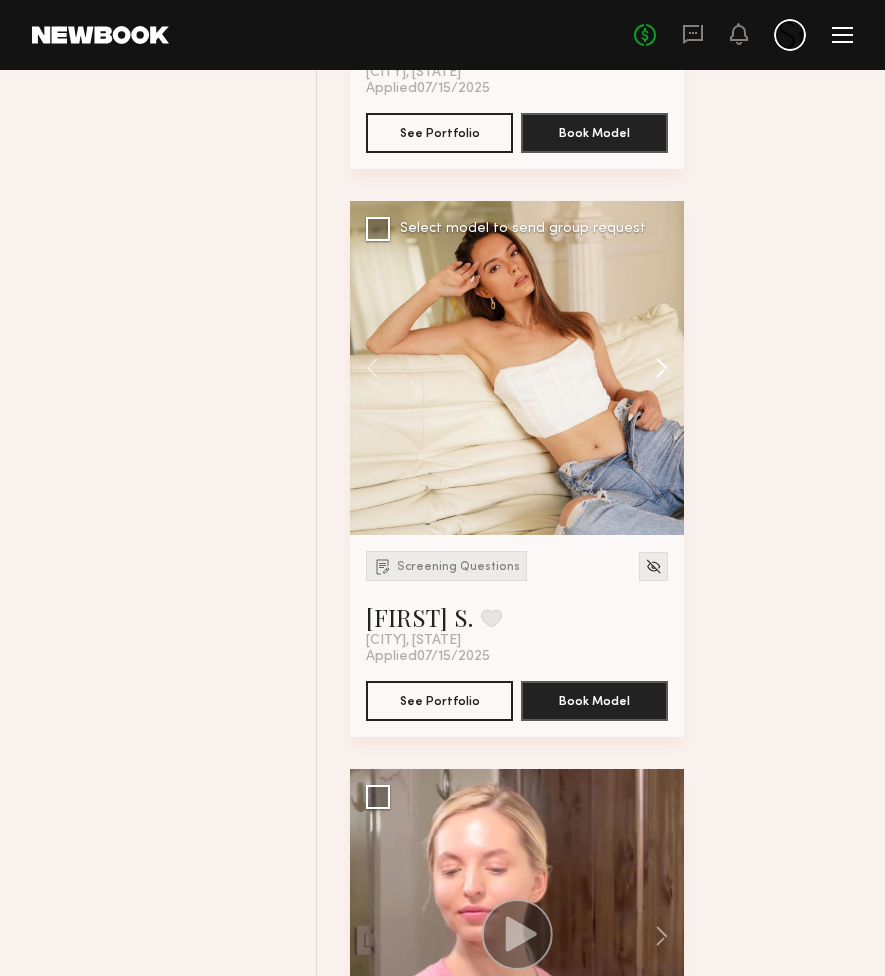 scroll, scrollTop: 1247, scrollLeft: 0, axis: vertical 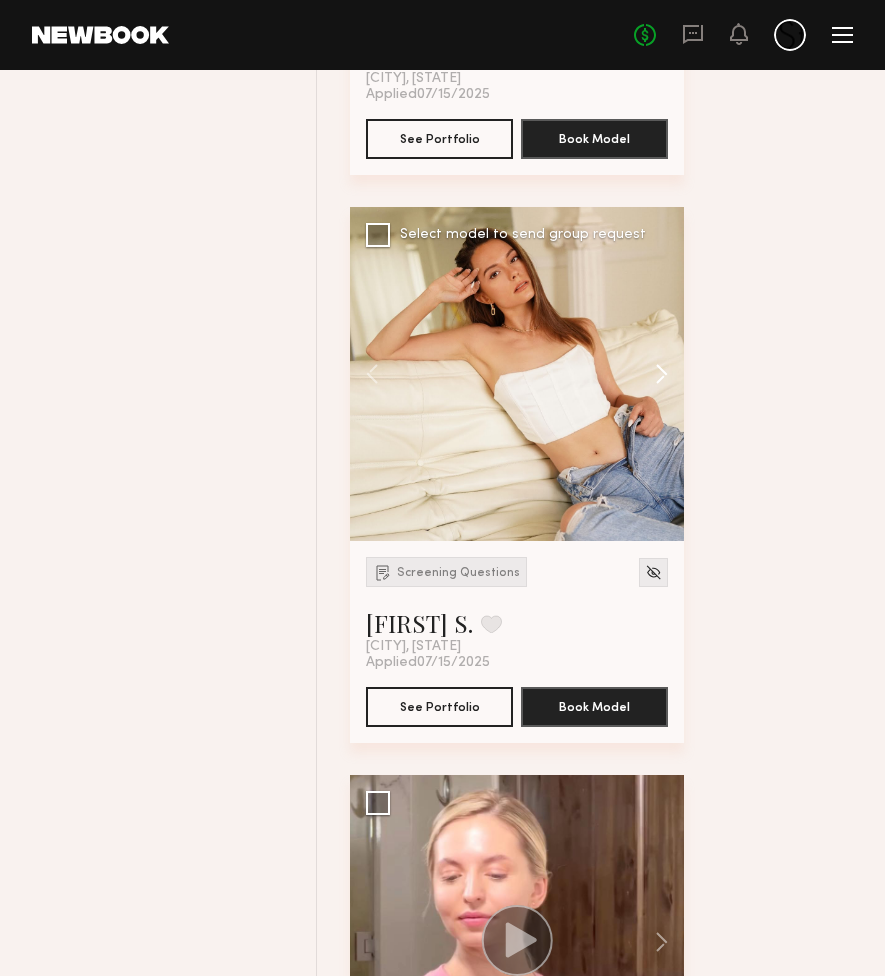 click 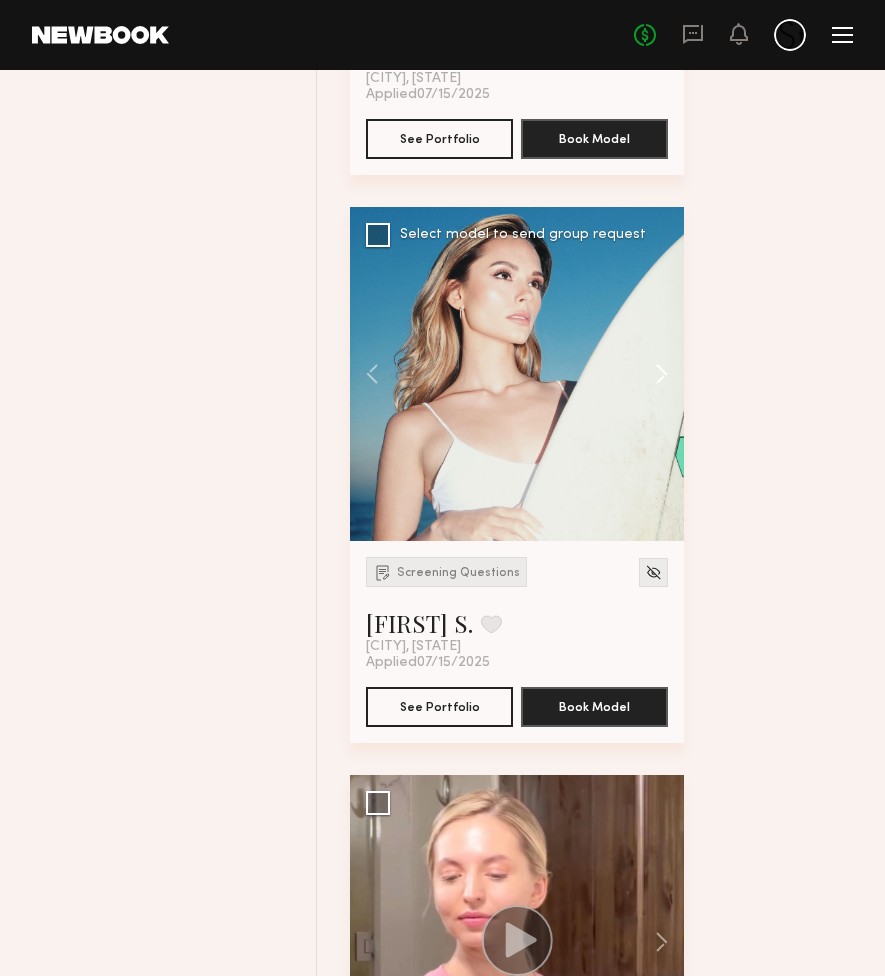 click 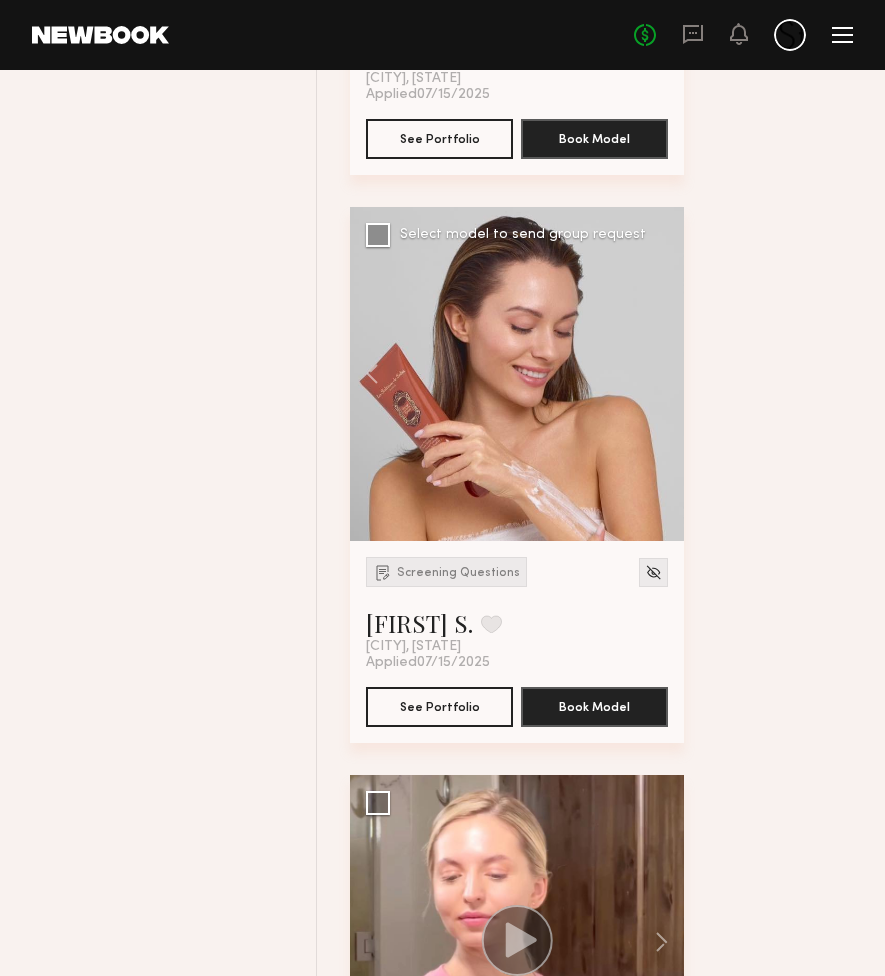 click 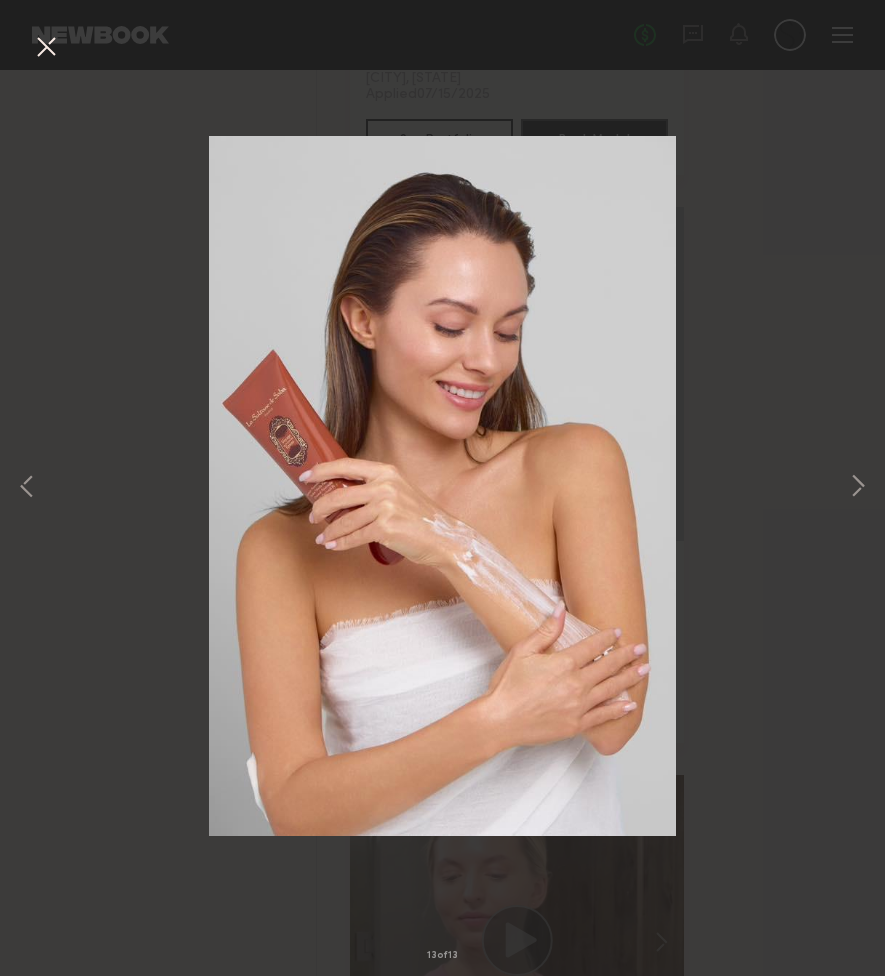click on "13  of  13" at bounding box center (442, 488) 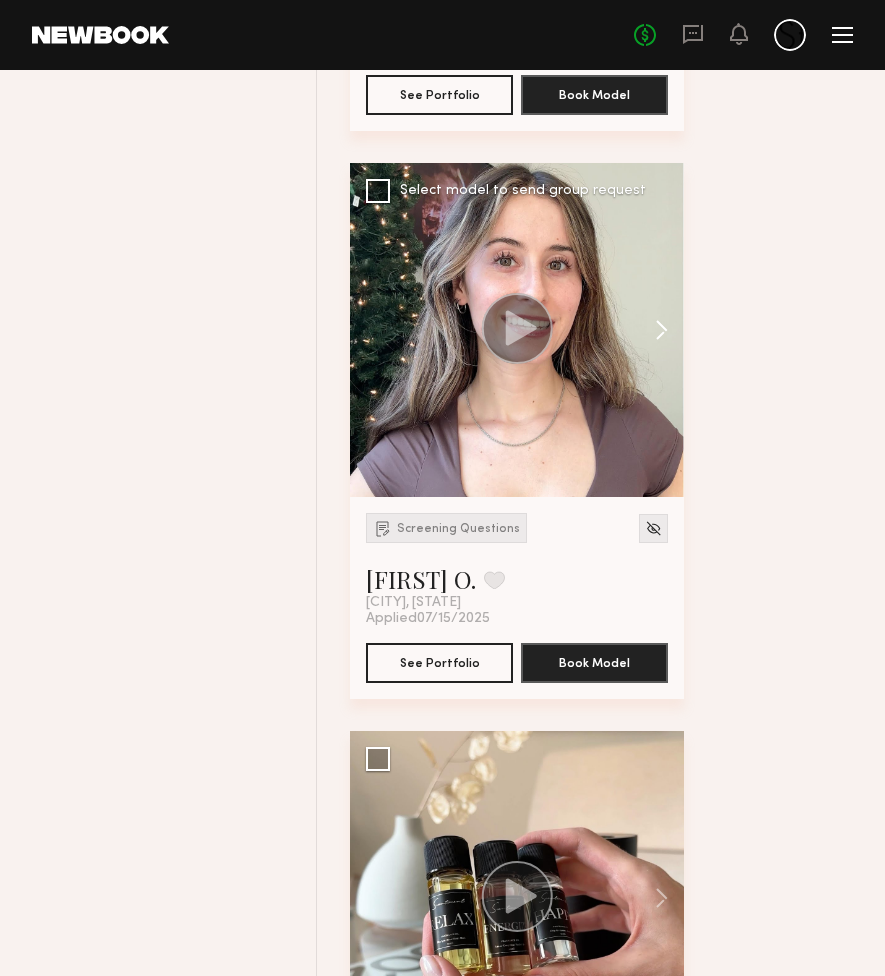 scroll, scrollTop: 4698, scrollLeft: 0, axis: vertical 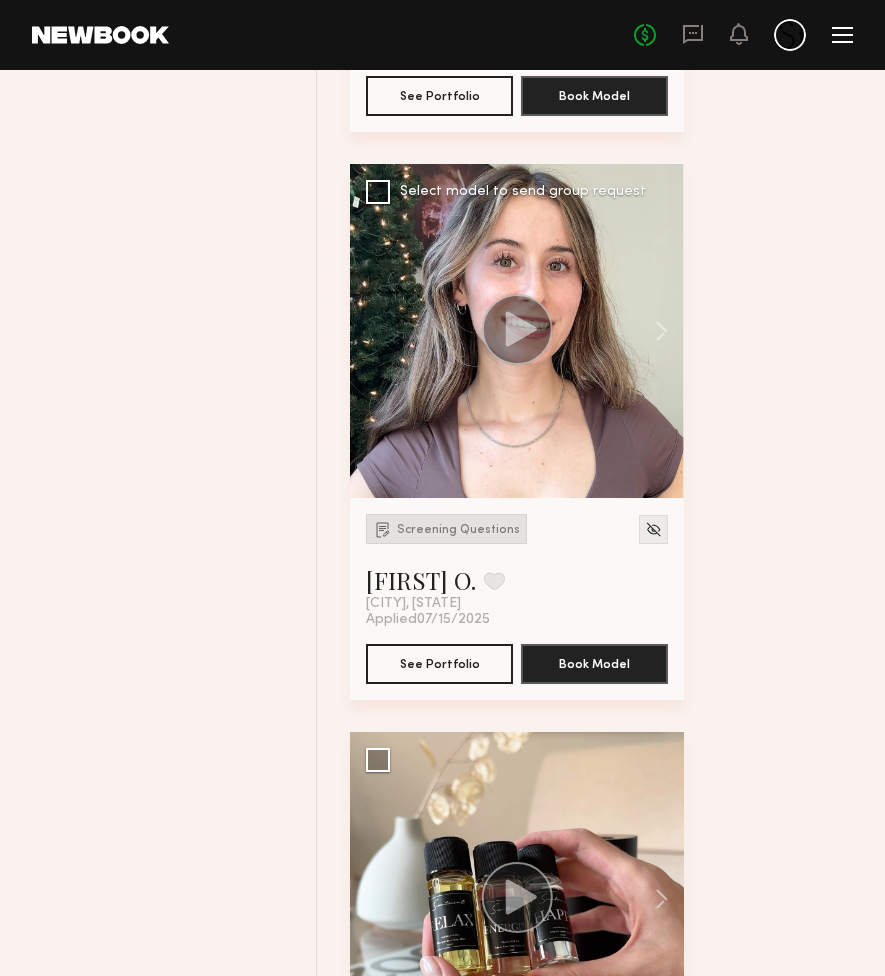 click on "Screening Questions" 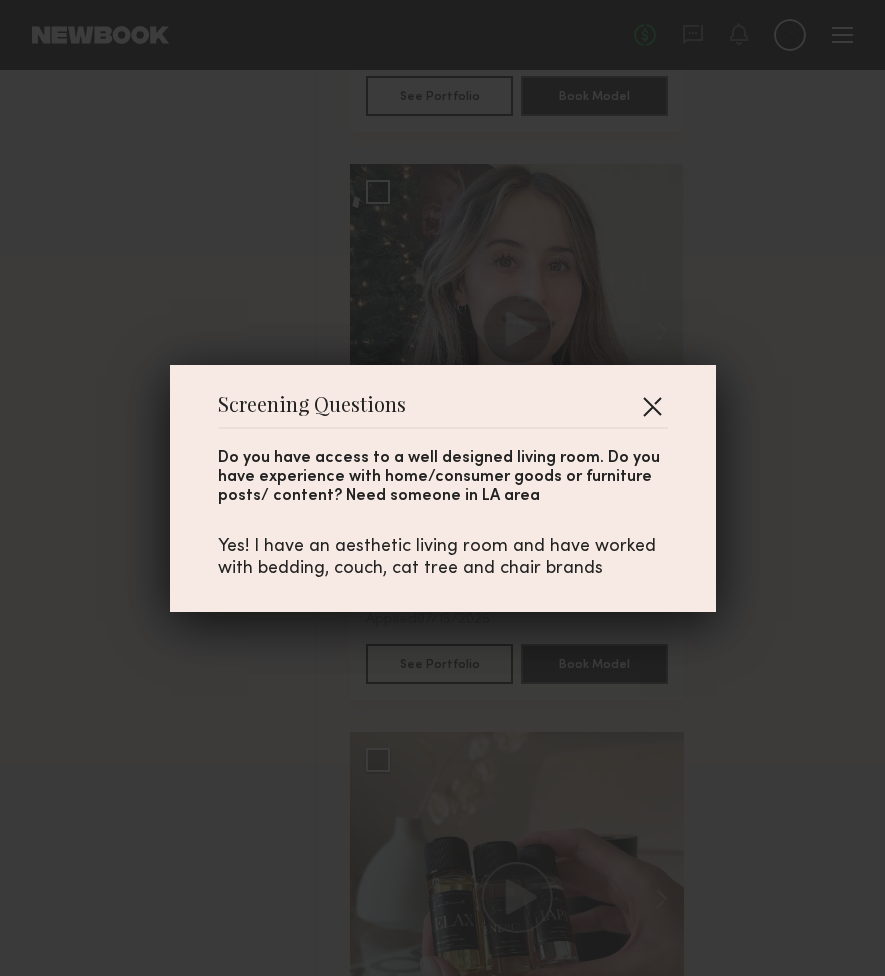 click at bounding box center [652, 406] 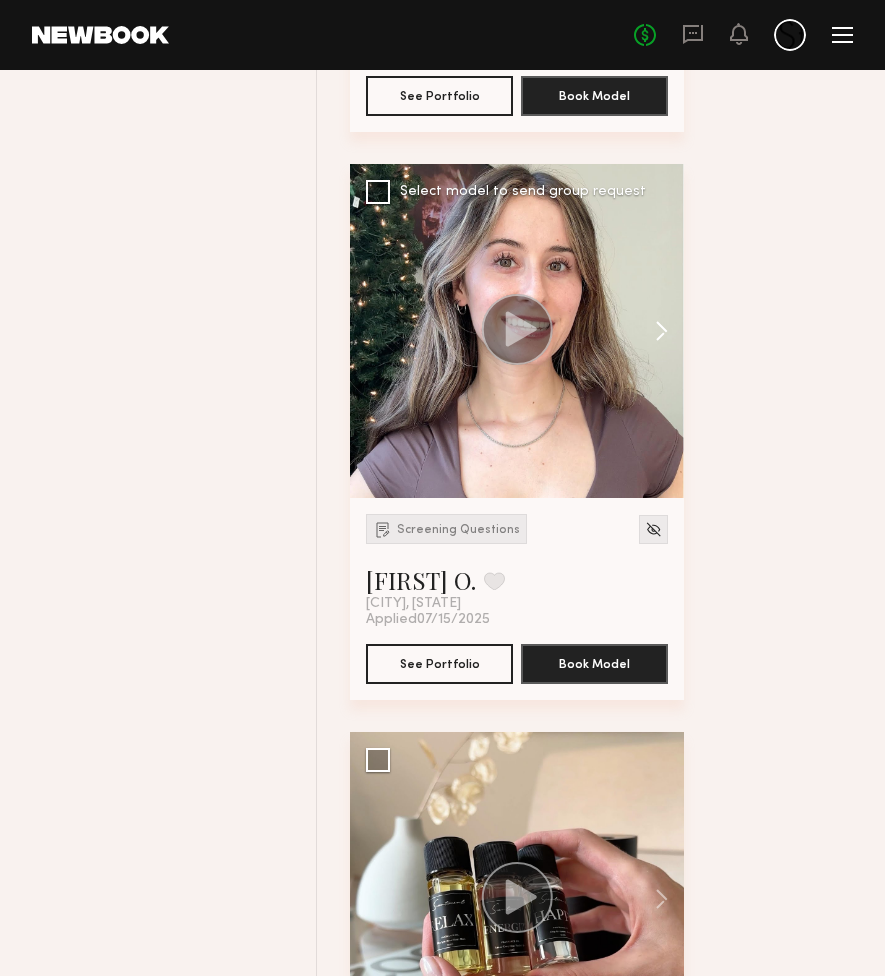 click 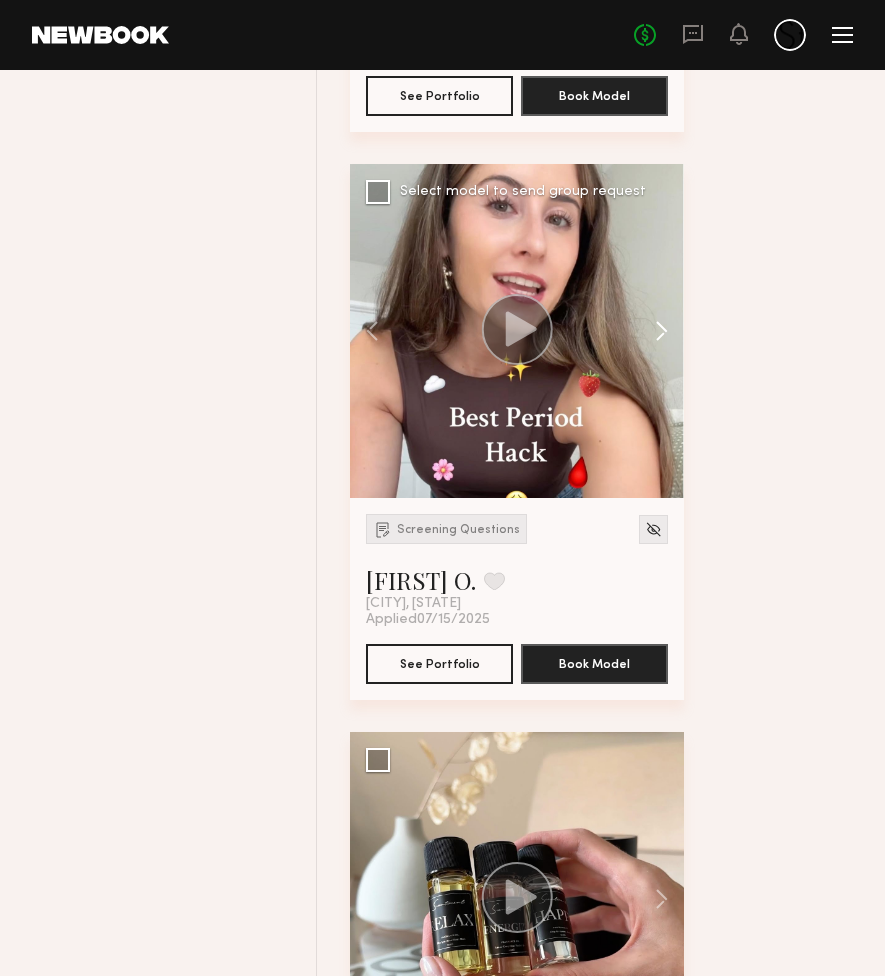 click 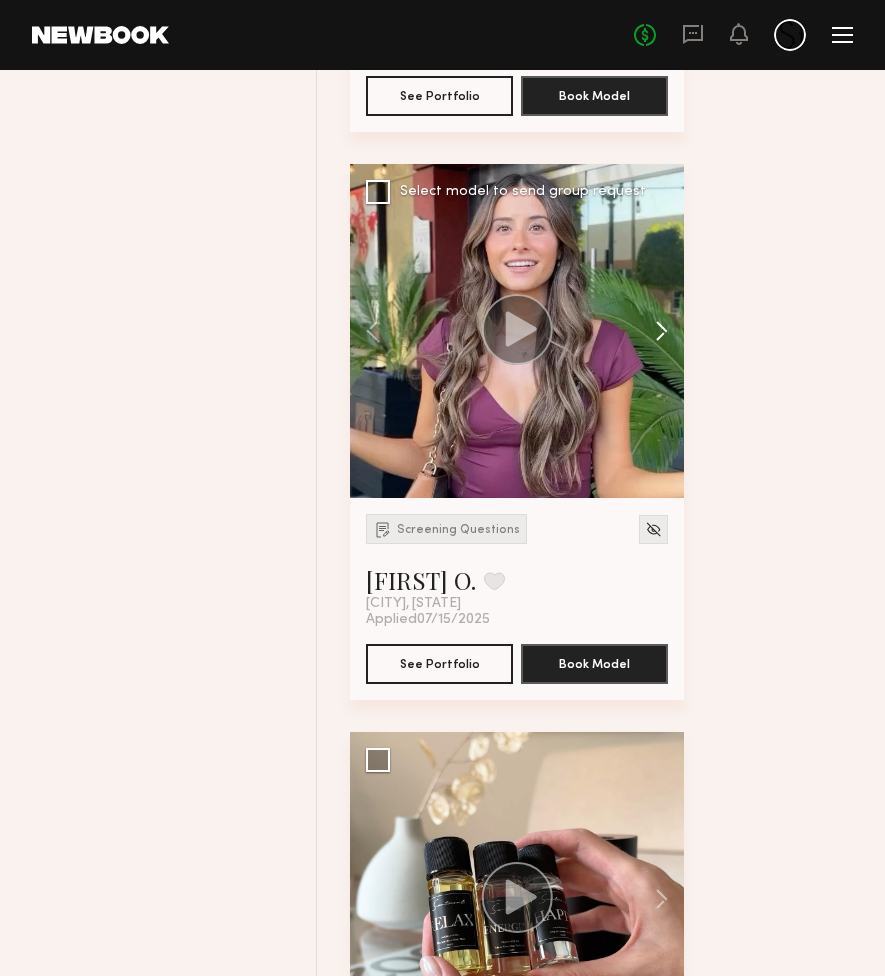 click 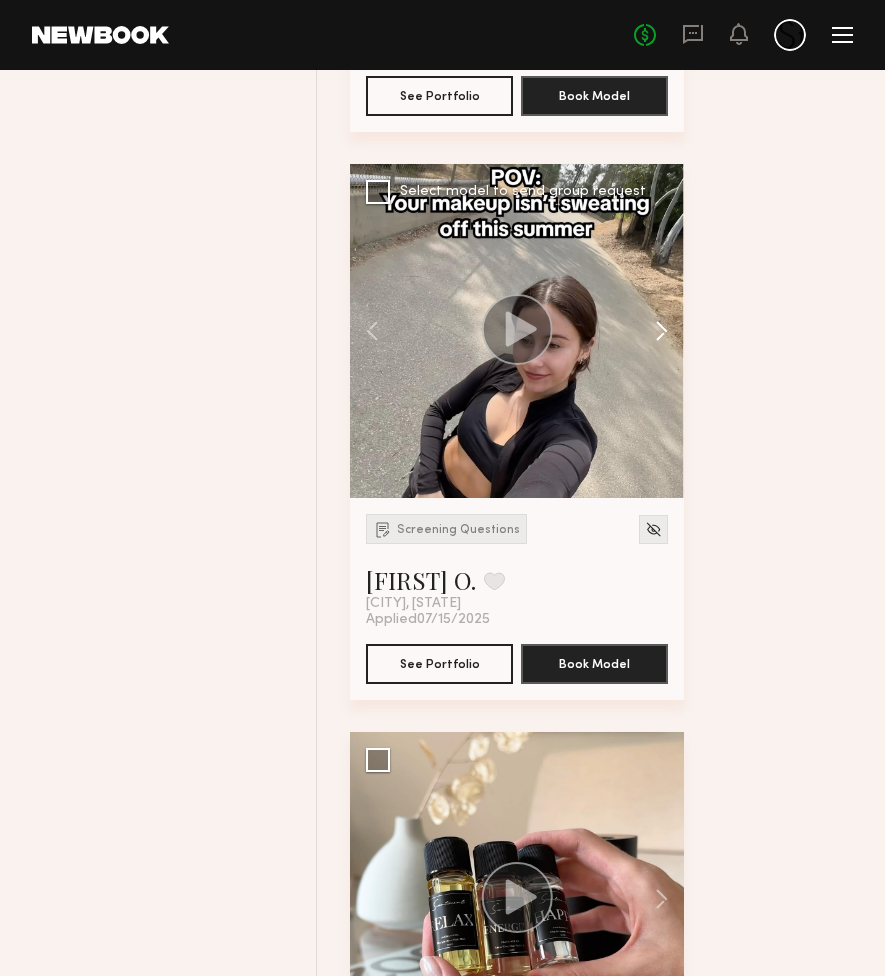 click 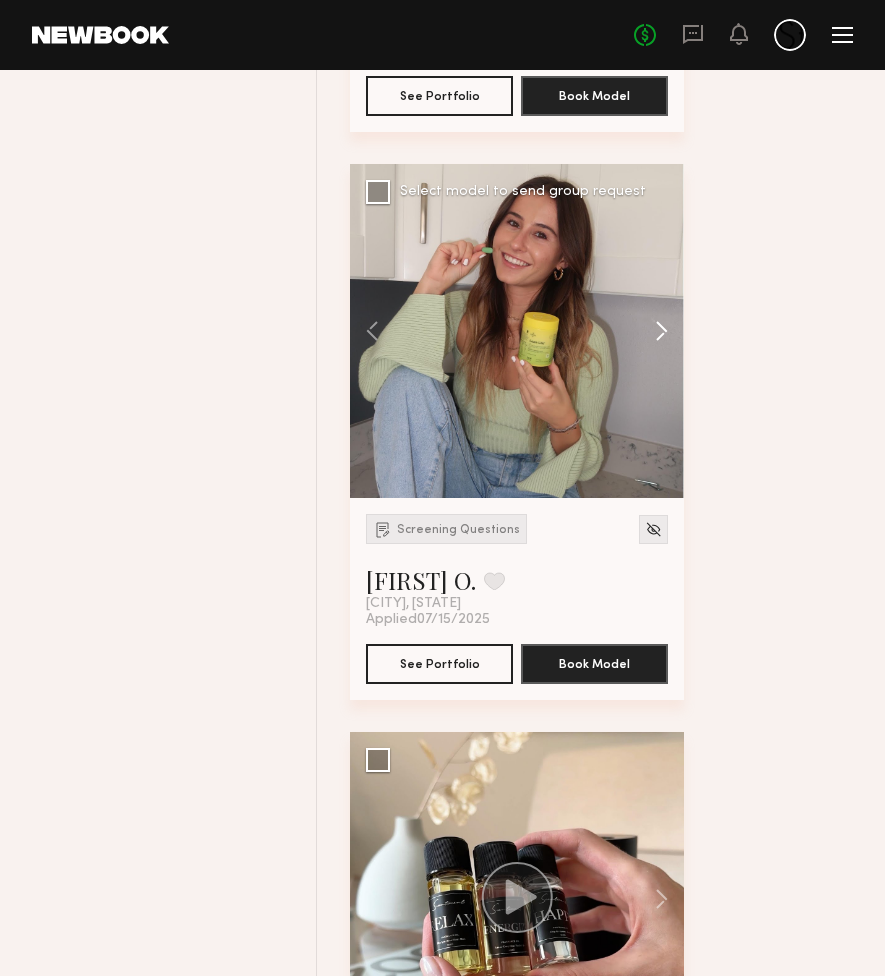 click 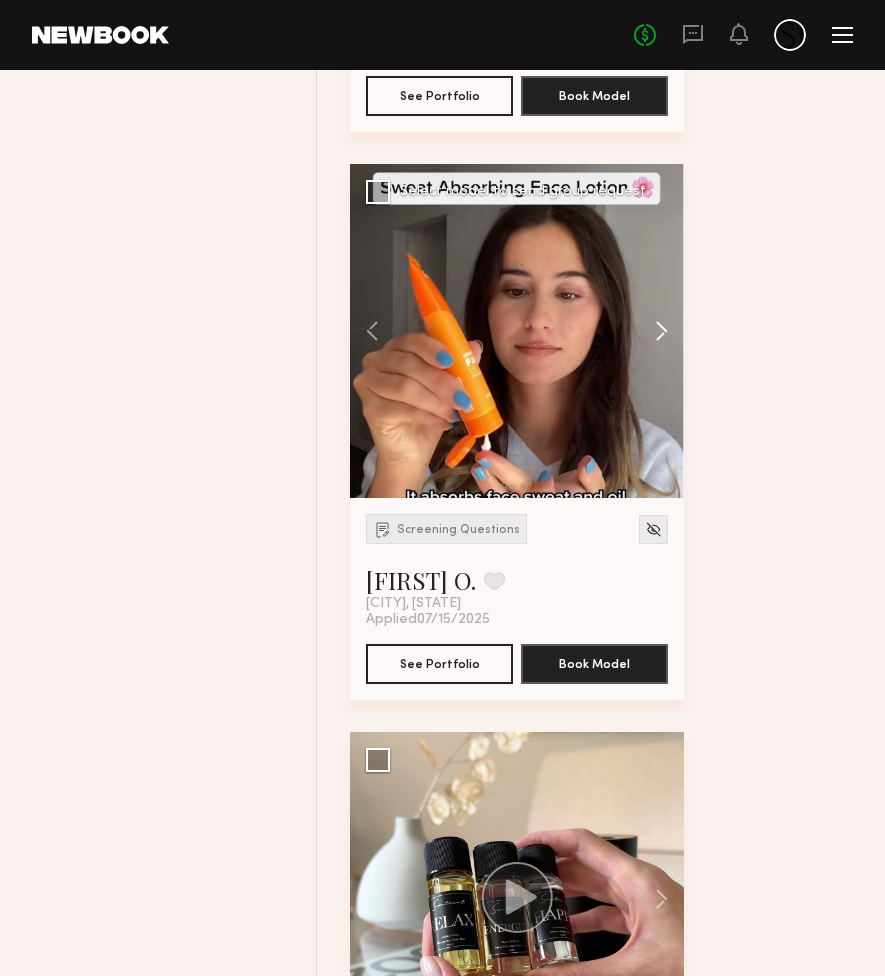click 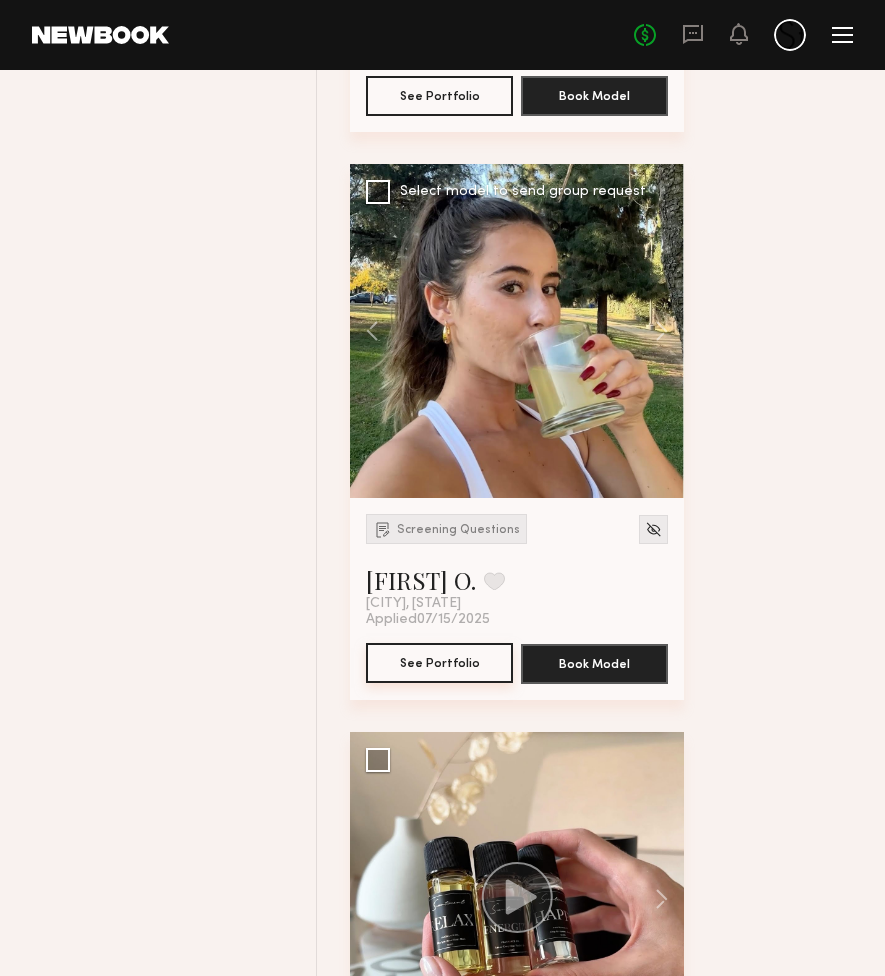 click on "See Portfolio" 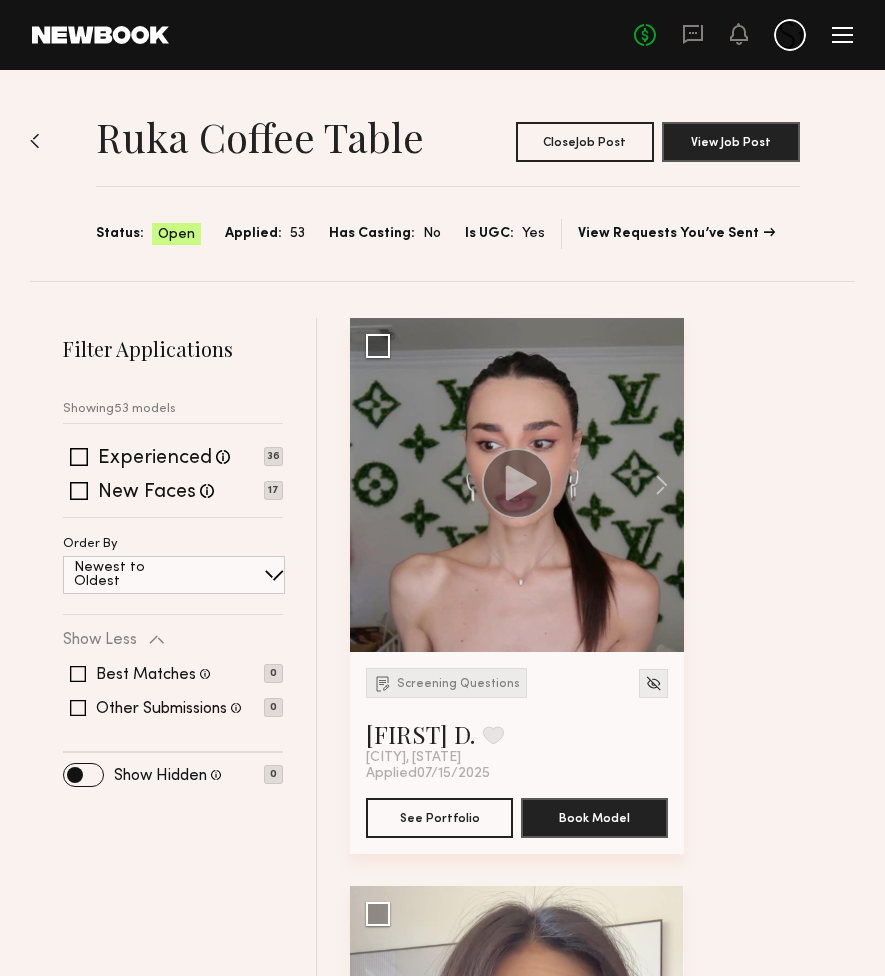 scroll, scrollTop: 0, scrollLeft: 0, axis: both 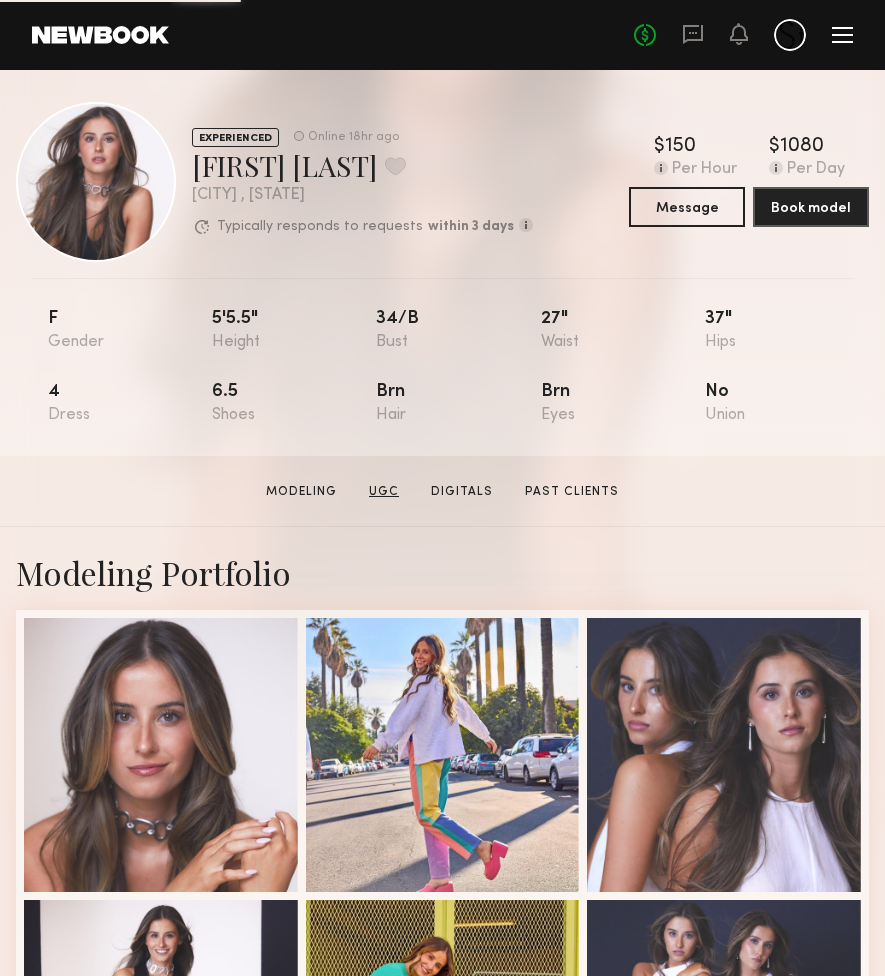 click on "UGC" 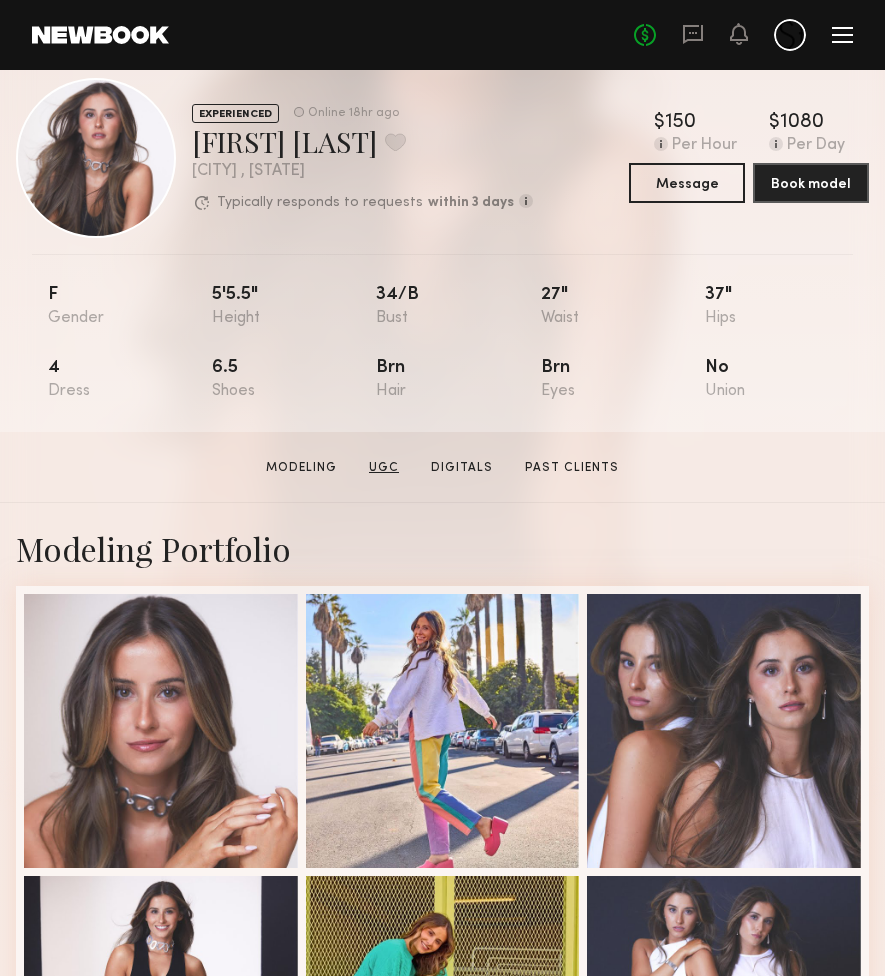 scroll, scrollTop: 26, scrollLeft: 0, axis: vertical 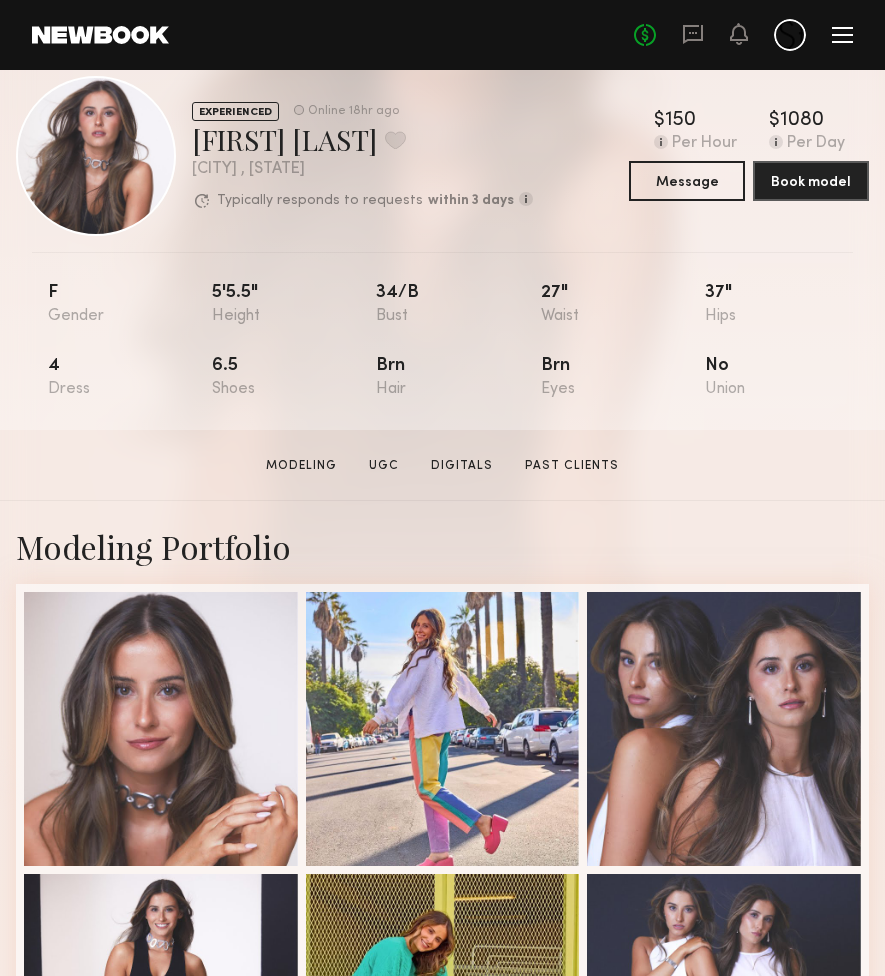 click on "Modeling Portfolio View More" at bounding box center (442, 1150) 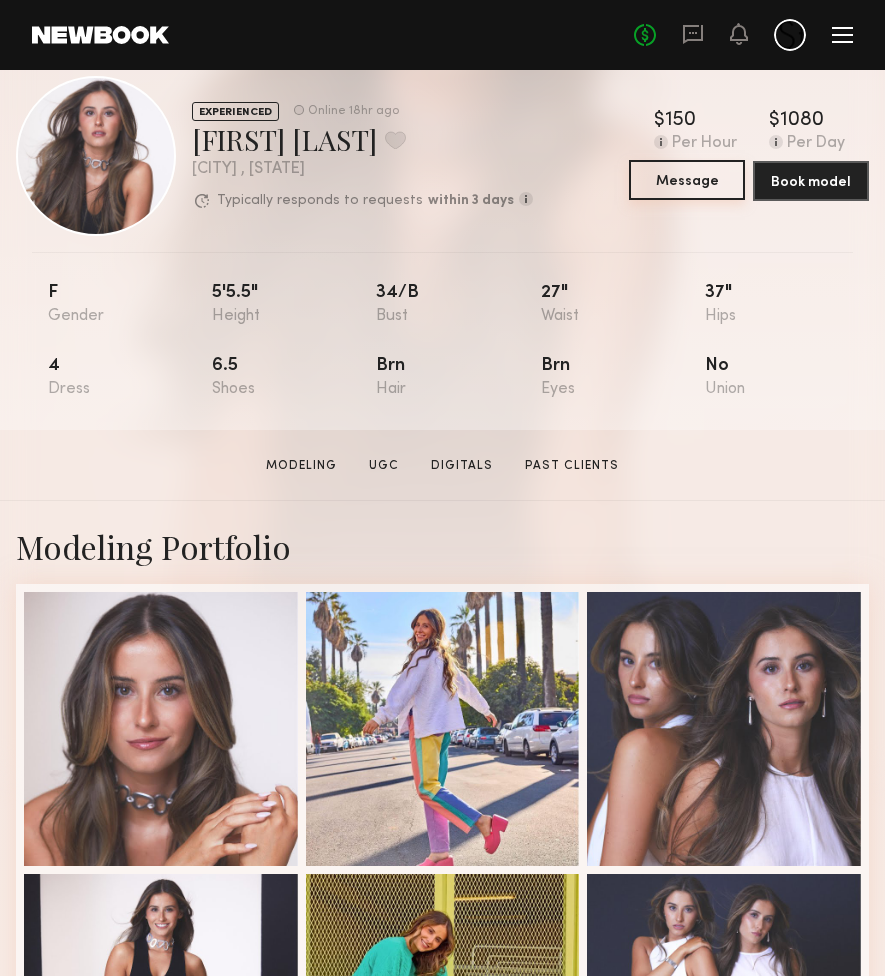 click on "Message" 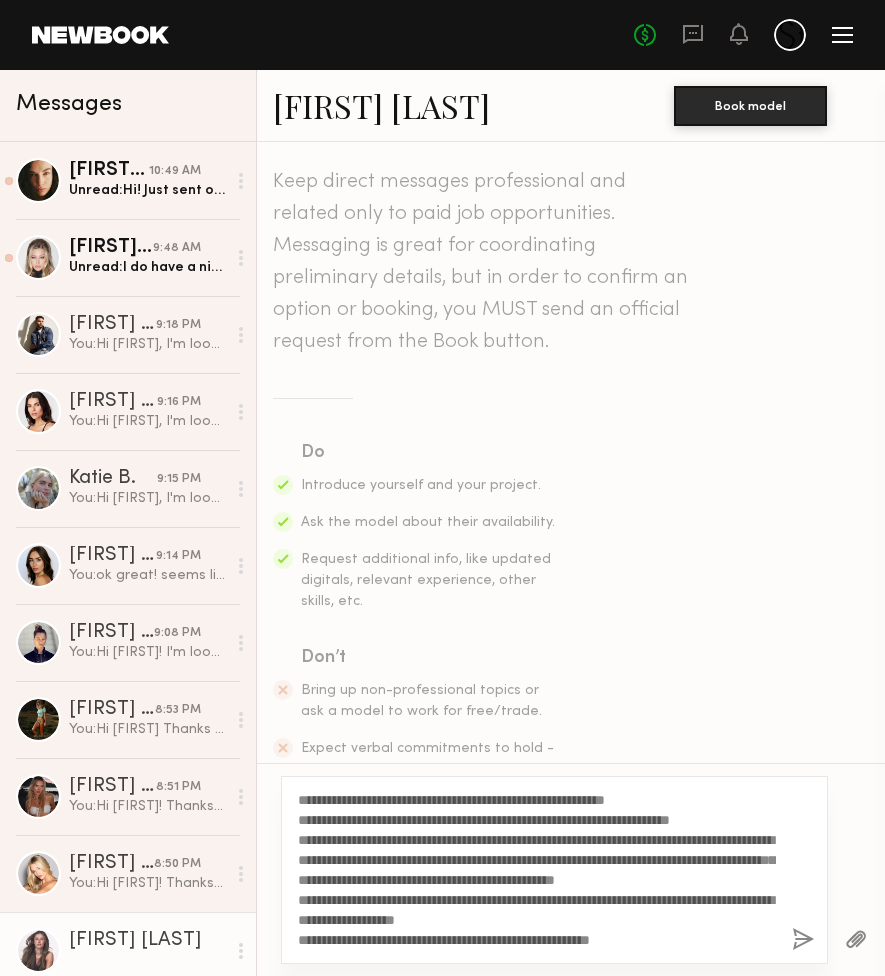 scroll, scrollTop: 196, scrollLeft: 0, axis: vertical 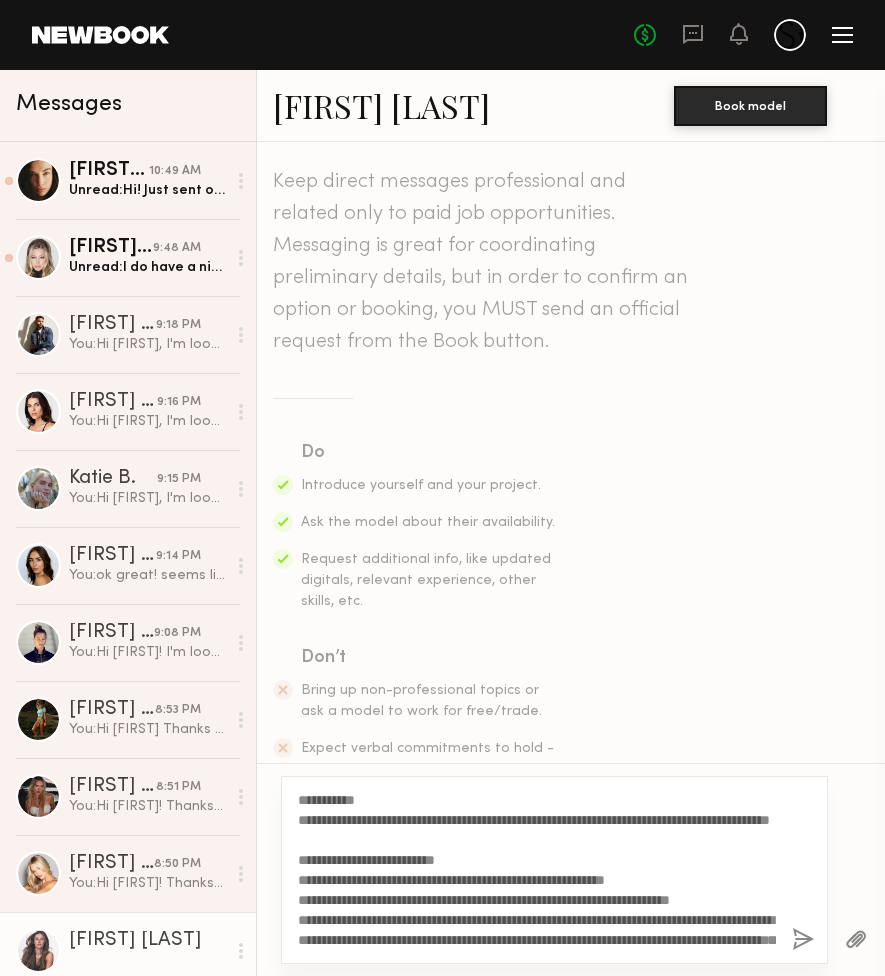 drag, startPoint x: 397, startPoint y: 947, endPoint x: 268, endPoint y: 764, distance: 223.8973 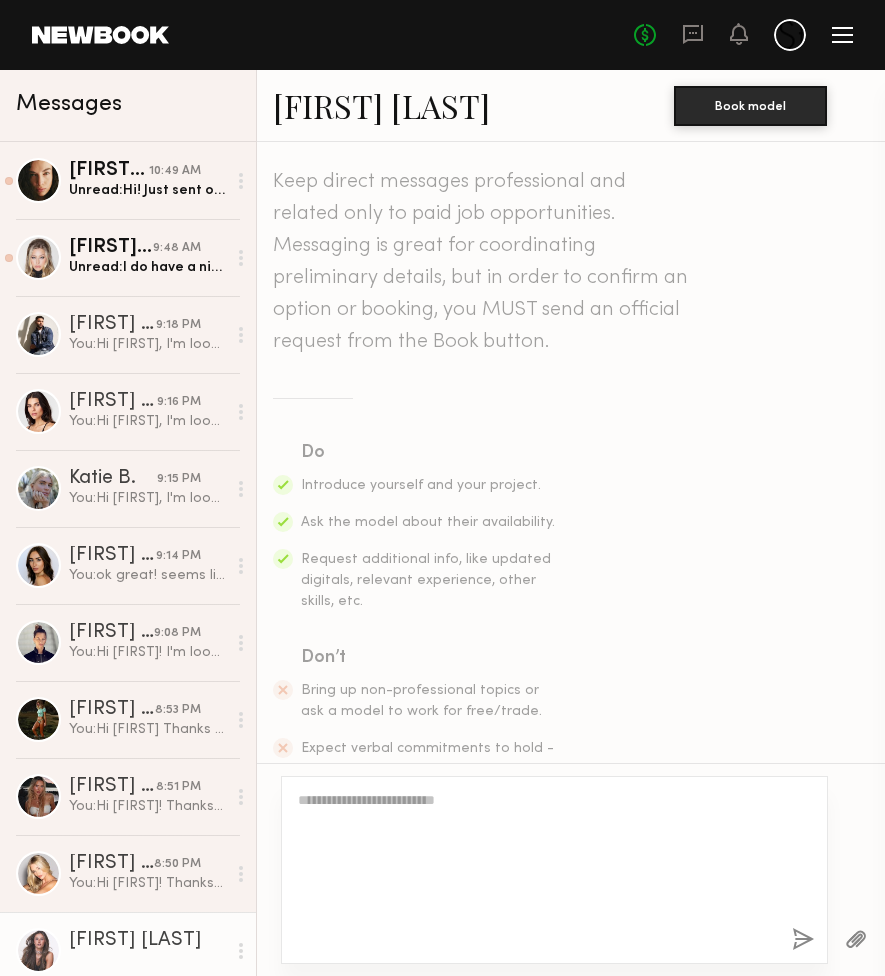 scroll, scrollTop: 604, scrollLeft: 0, axis: vertical 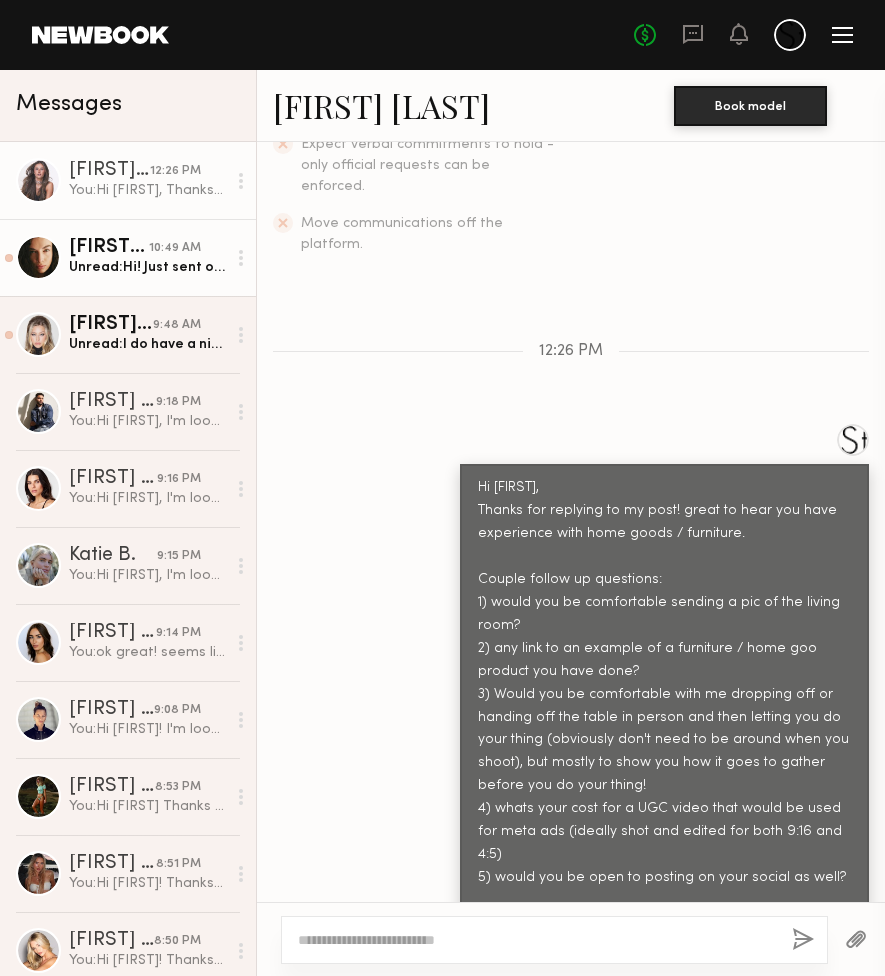 click on "Unread:  Hi!
Just sent over a photo of my apartment.
Yes, of course just to confirm, you’re planning to pick the table up afterward, right? If so, that totally works.
We can arrange it so I film everything within an hour and you come grab it after.
I’m in [NEIGHBORHOOD].
And yes, I can definitely post on my Instagram my rate for that is $300.
Let me know what you think!" 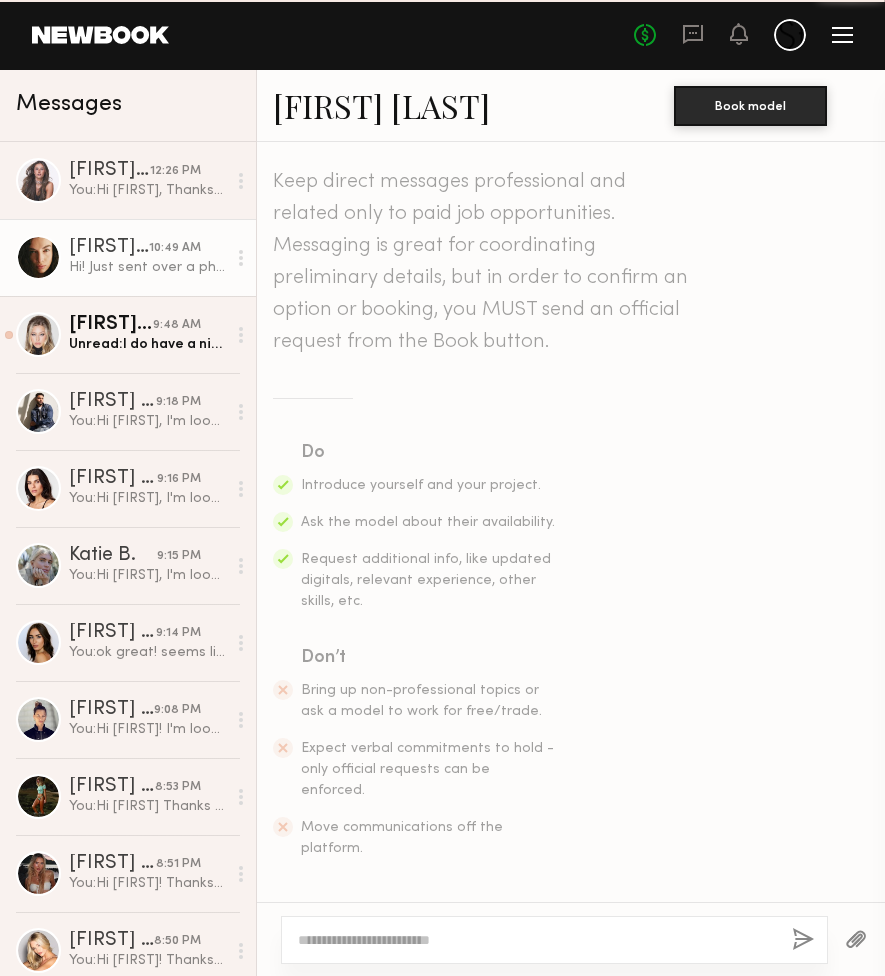 scroll, scrollTop: 3464, scrollLeft: 0, axis: vertical 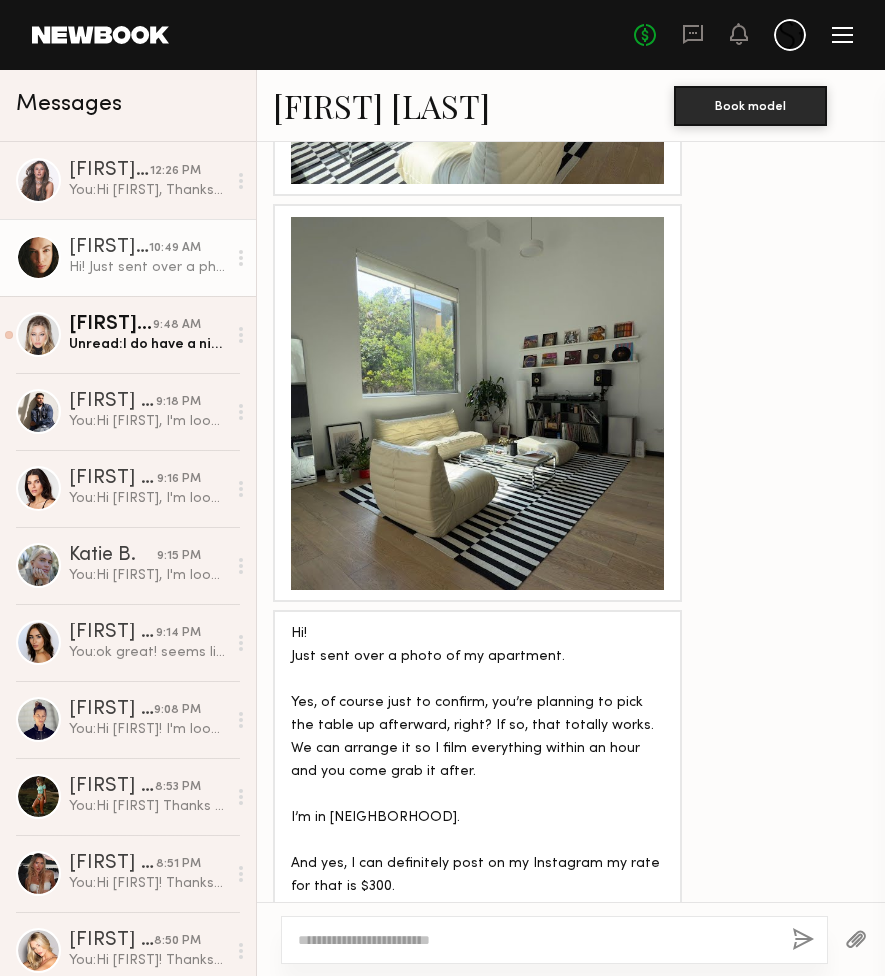 click 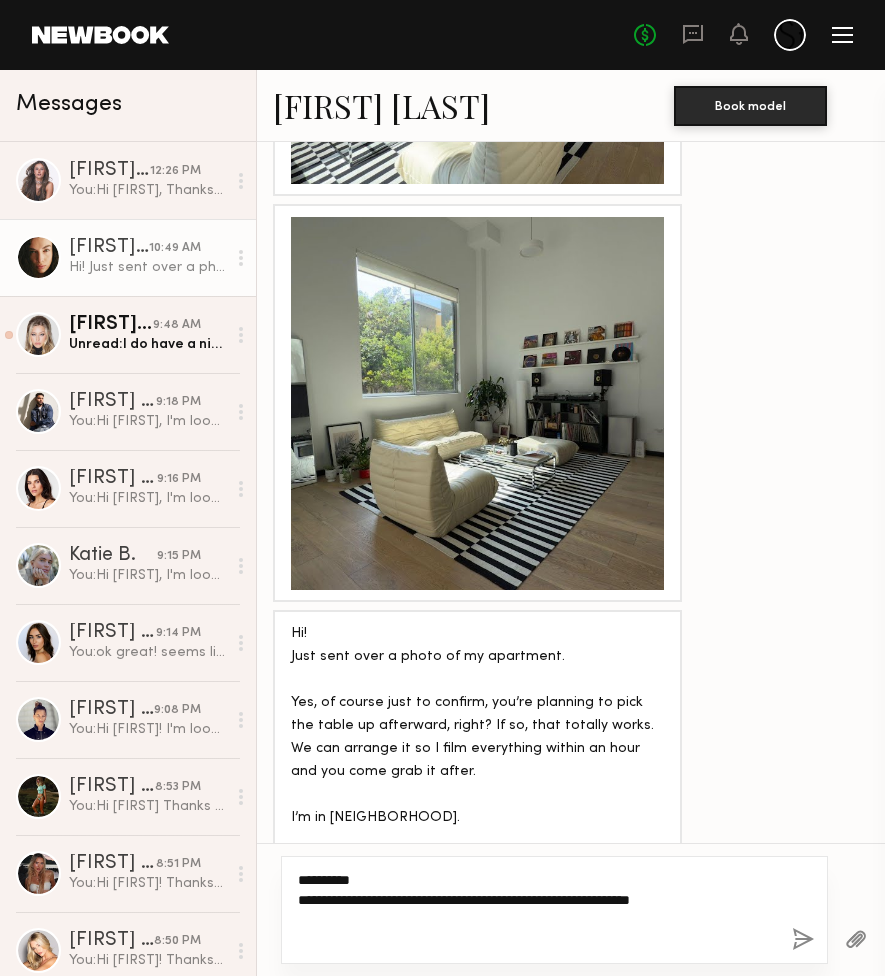 paste on "**********" 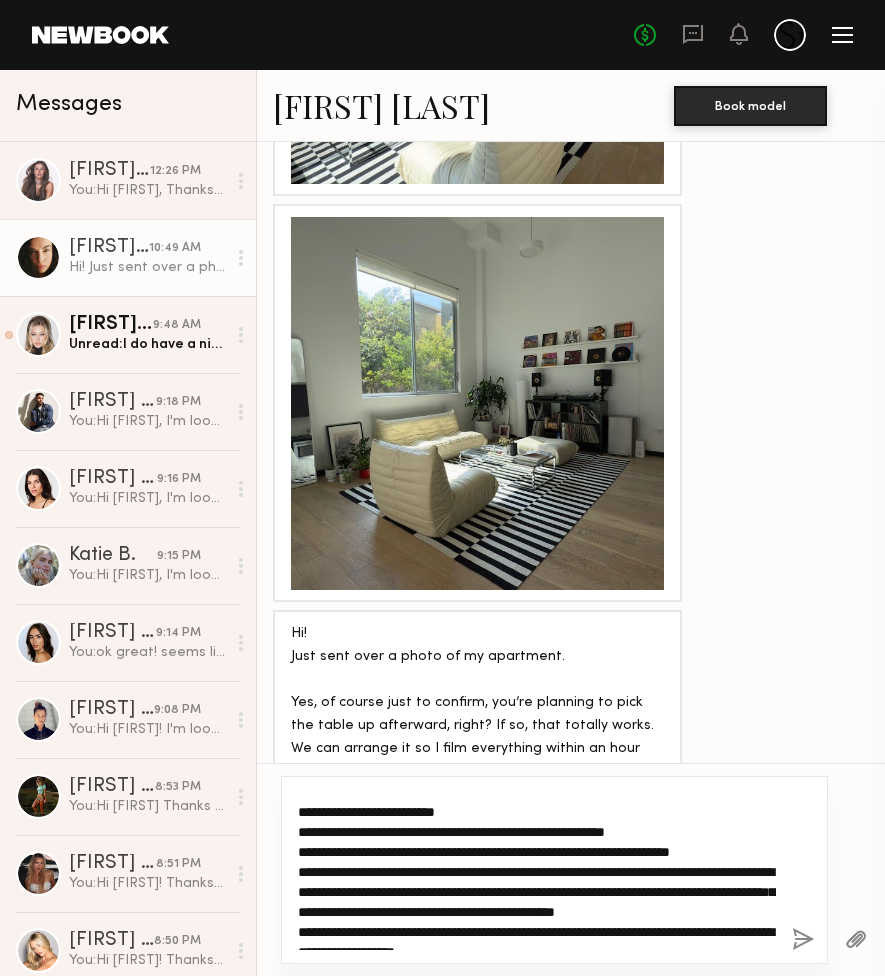 scroll, scrollTop: 107, scrollLeft: 0, axis: vertical 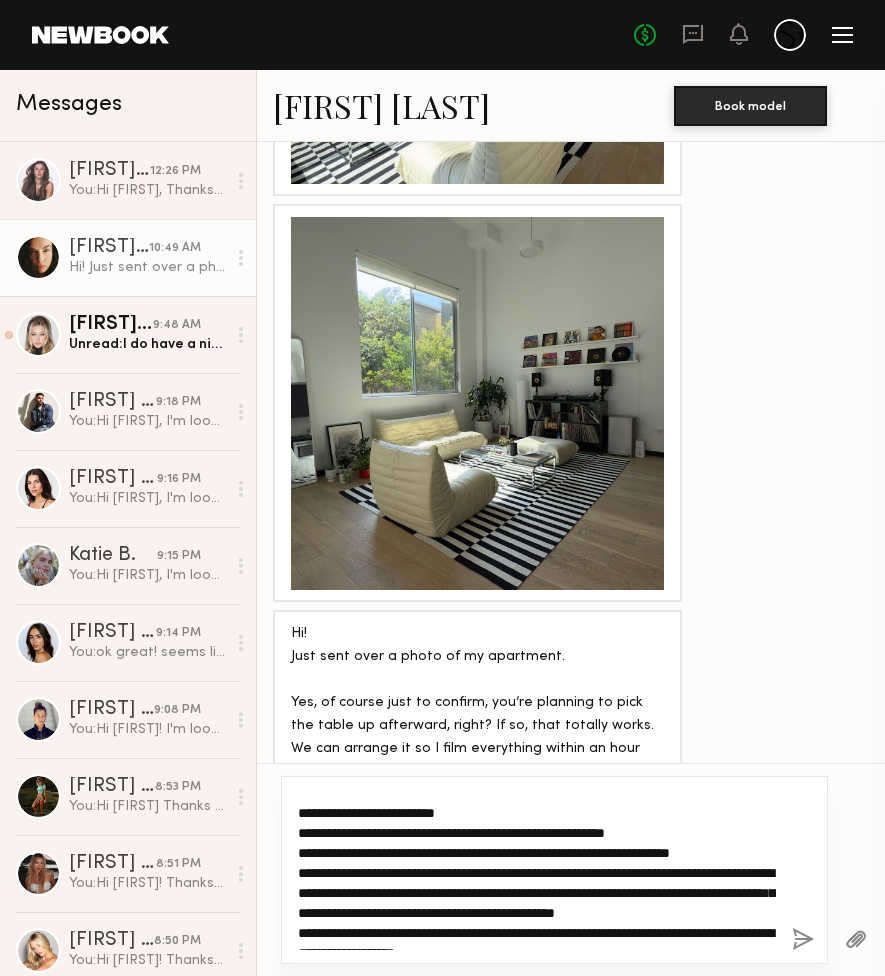 click on "**********" 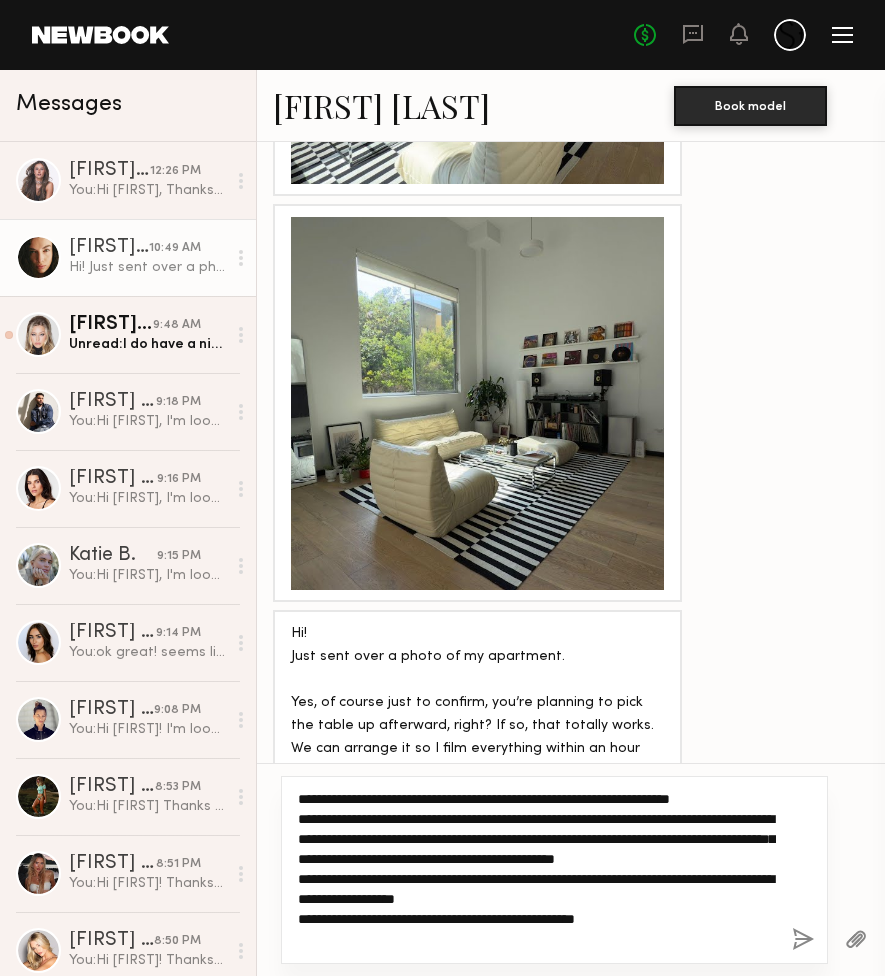 scroll, scrollTop: 140, scrollLeft: 0, axis: vertical 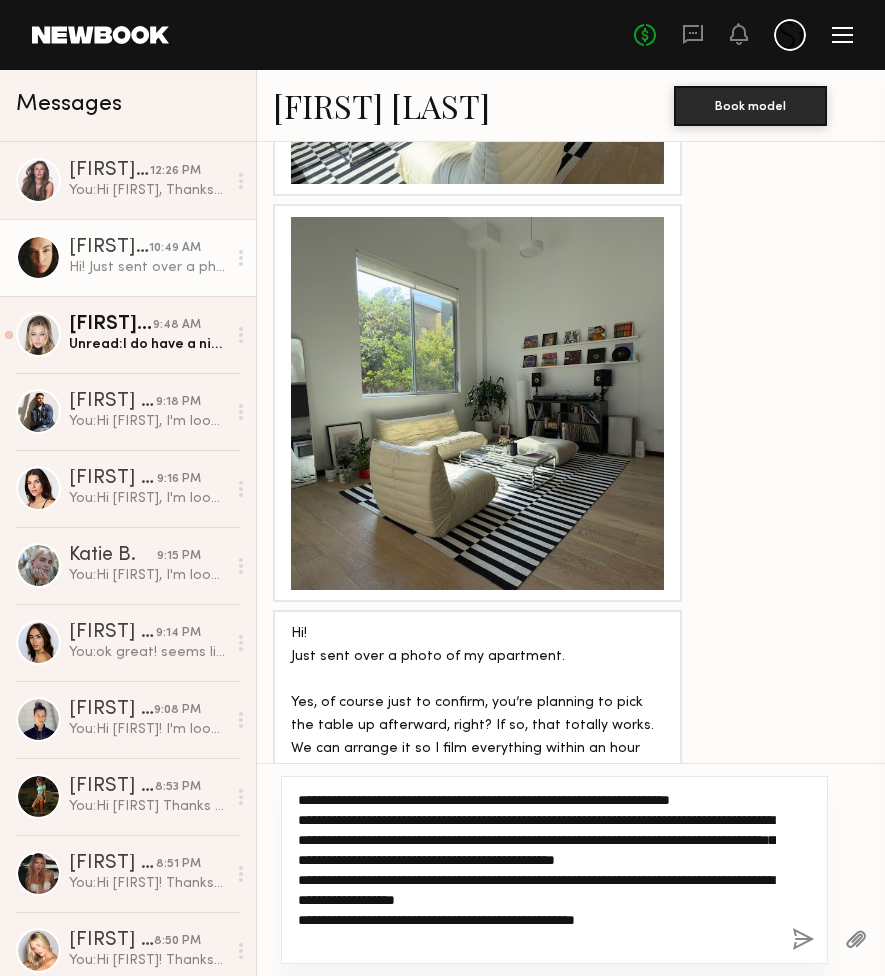 click on "**********" 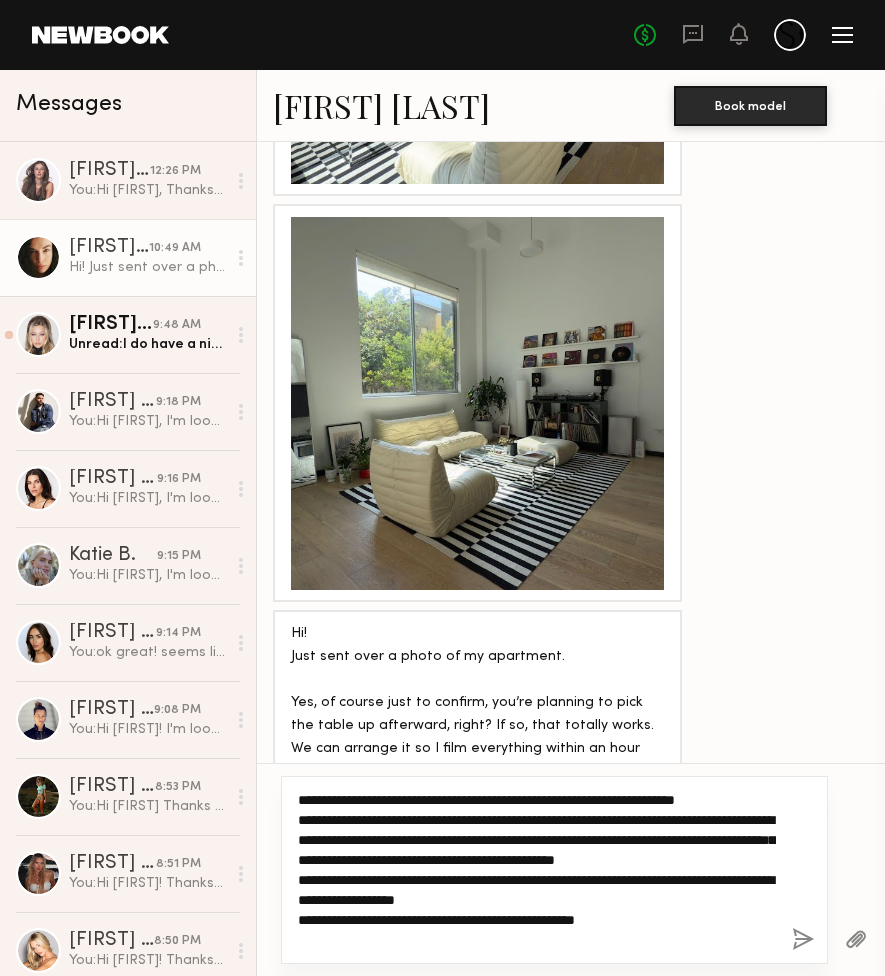 drag, startPoint x: 474, startPoint y: 910, endPoint x: 269, endPoint y: 856, distance: 211.99292 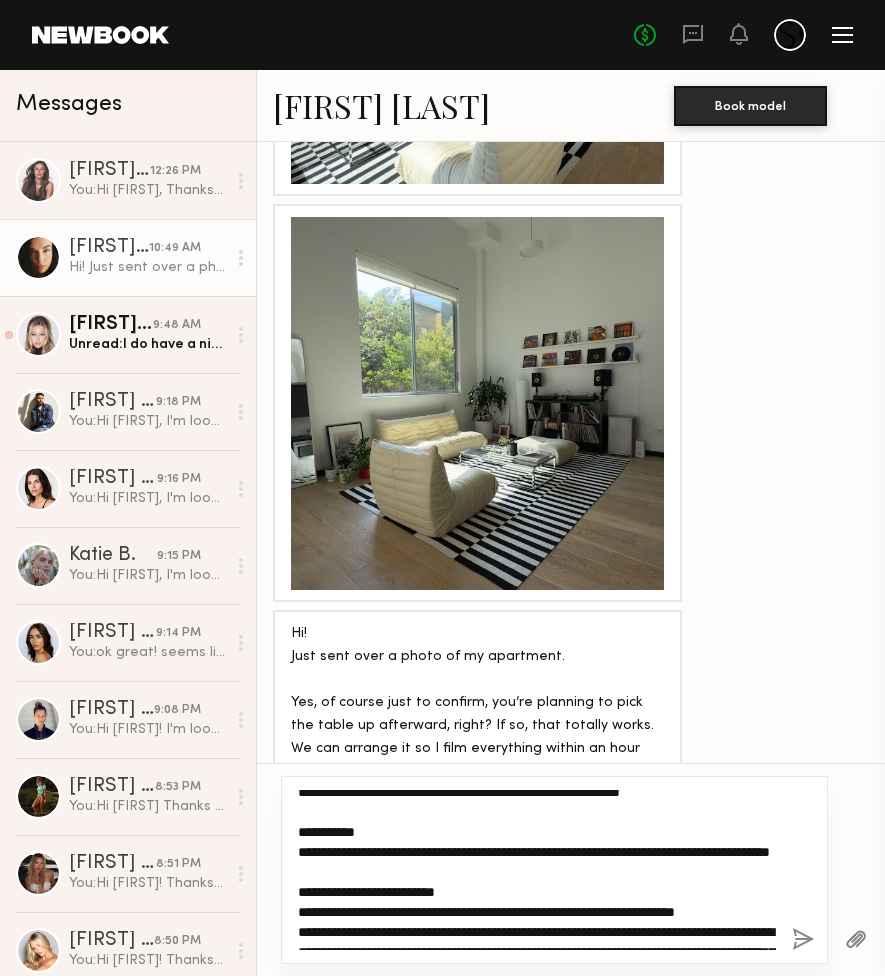 scroll, scrollTop: 0, scrollLeft: 0, axis: both 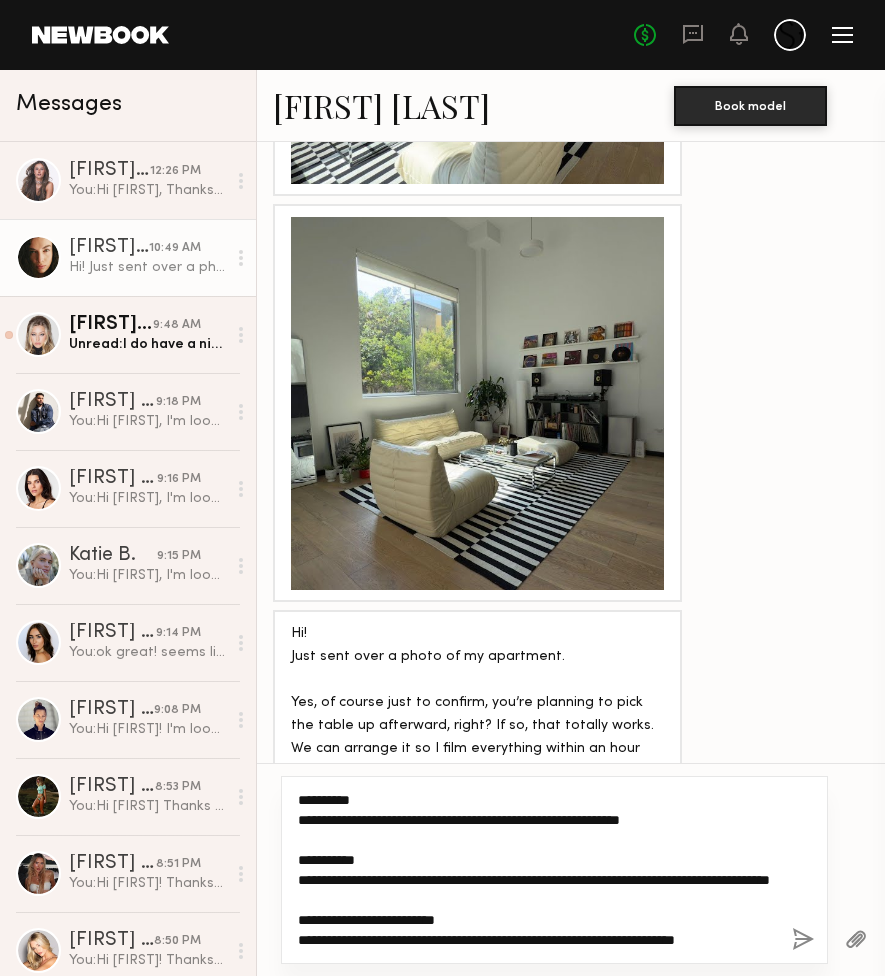 drag, startPoint x: 483, startPoint y: 898, endPoint x: 273, endPoint y: 844, distance: 216.83173 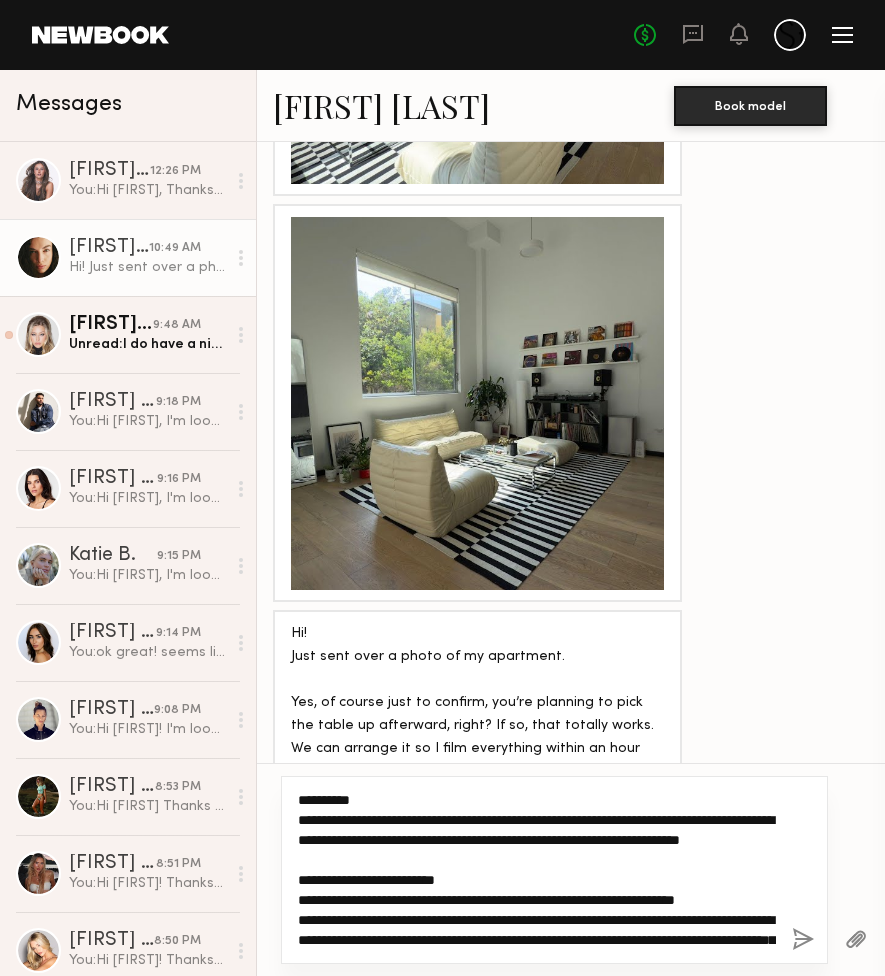 click on "**********" 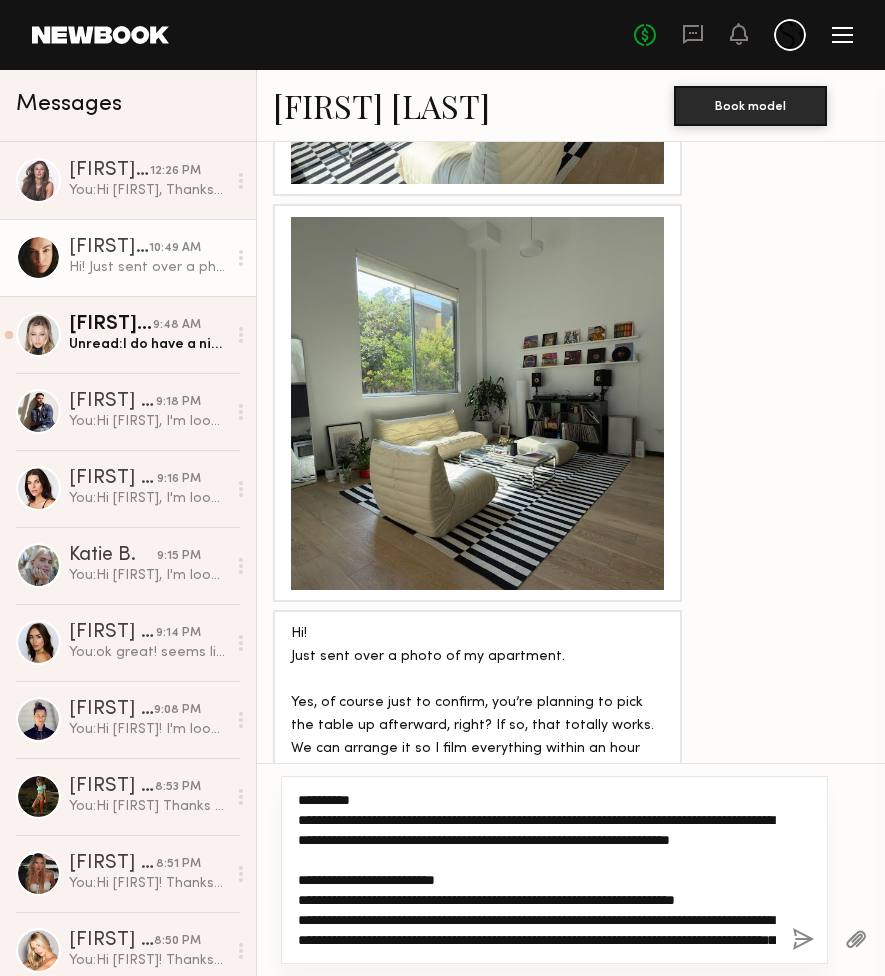 click on "**********" 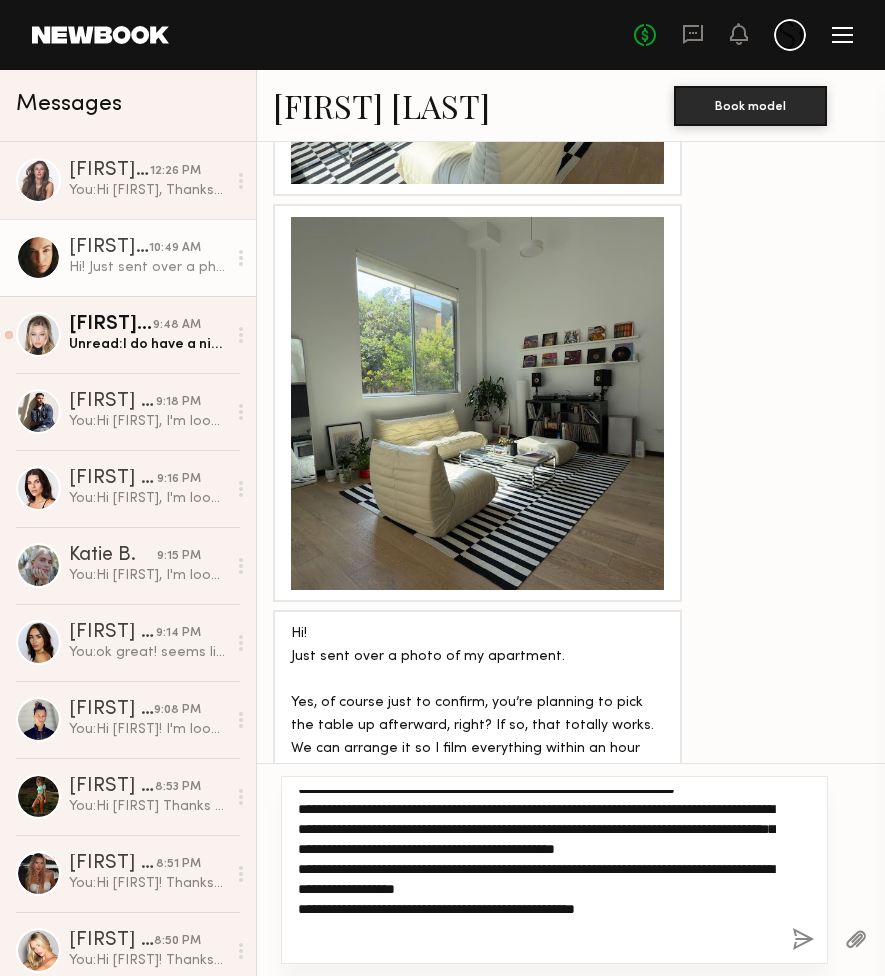scroll, scrollTop: 116, scrollLeft: 0, axis: vertical 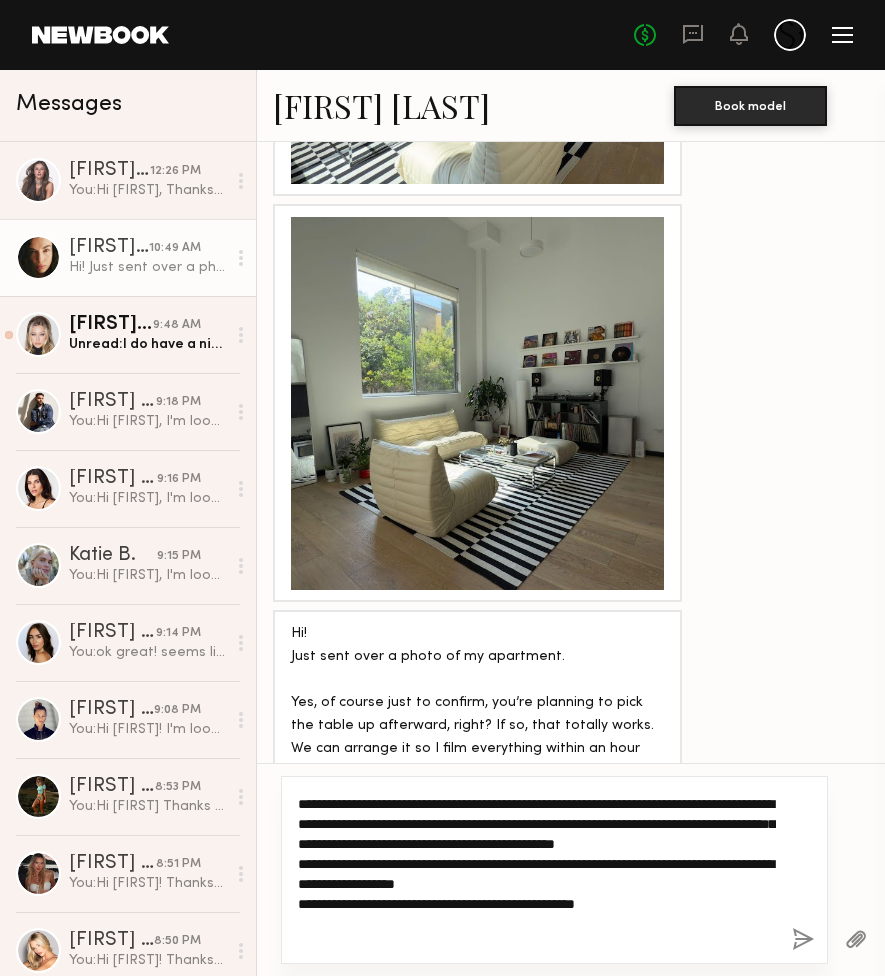 click on "**********" 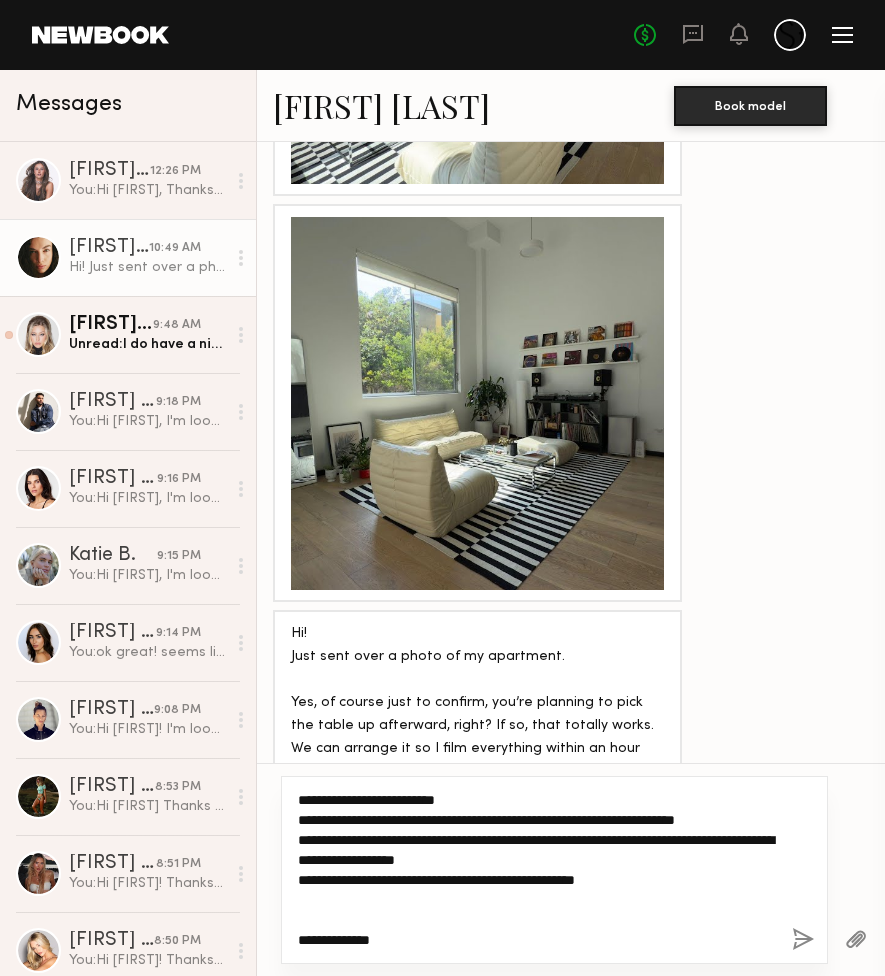 click on "**********" 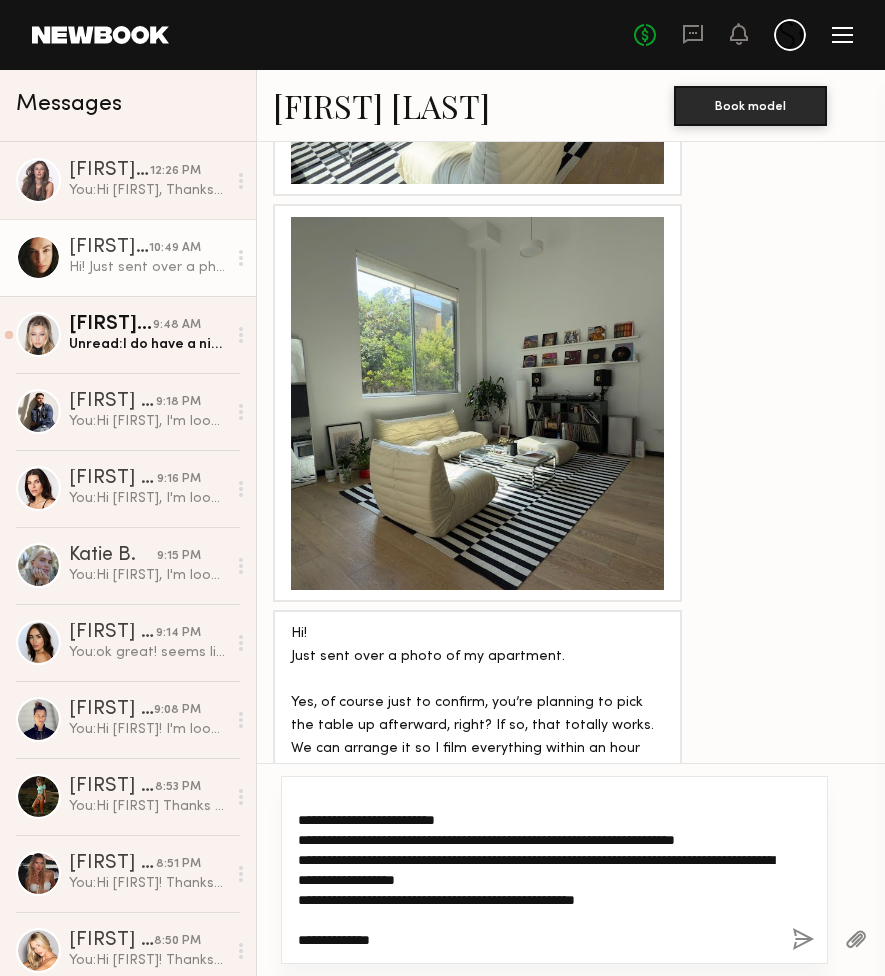 scroll, scrollTop: 100, scrollLeft: 0, axis: vertical 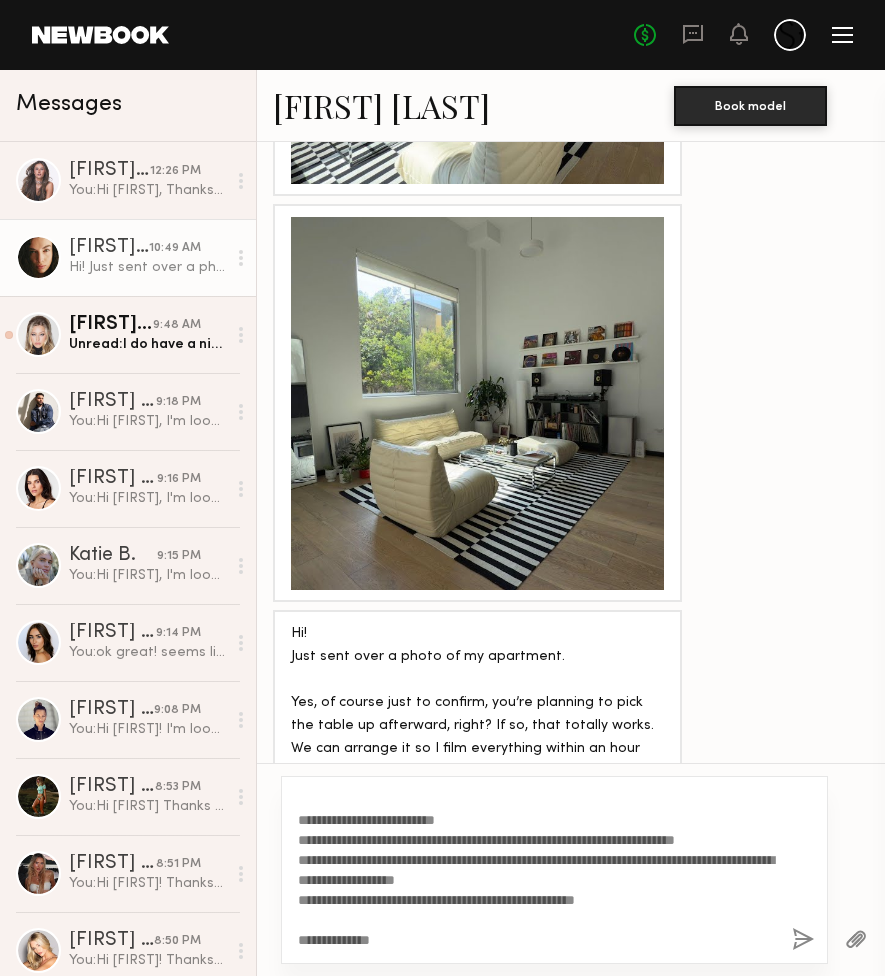 click 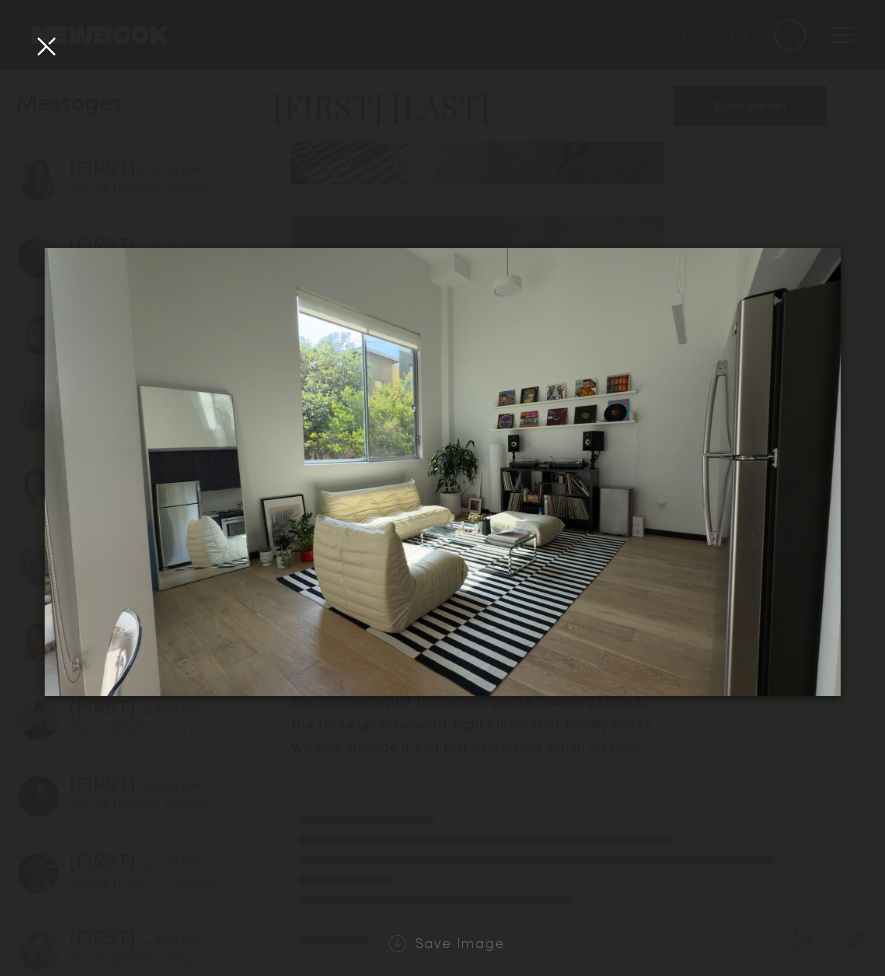 click 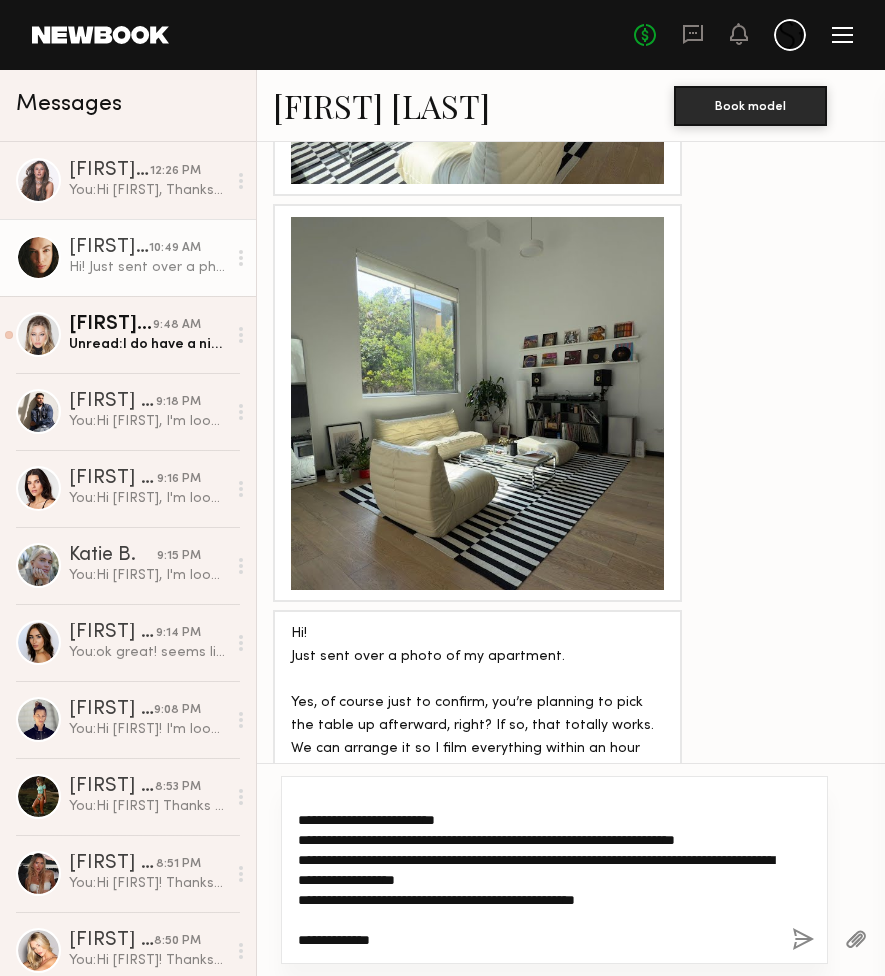 click on "**********" 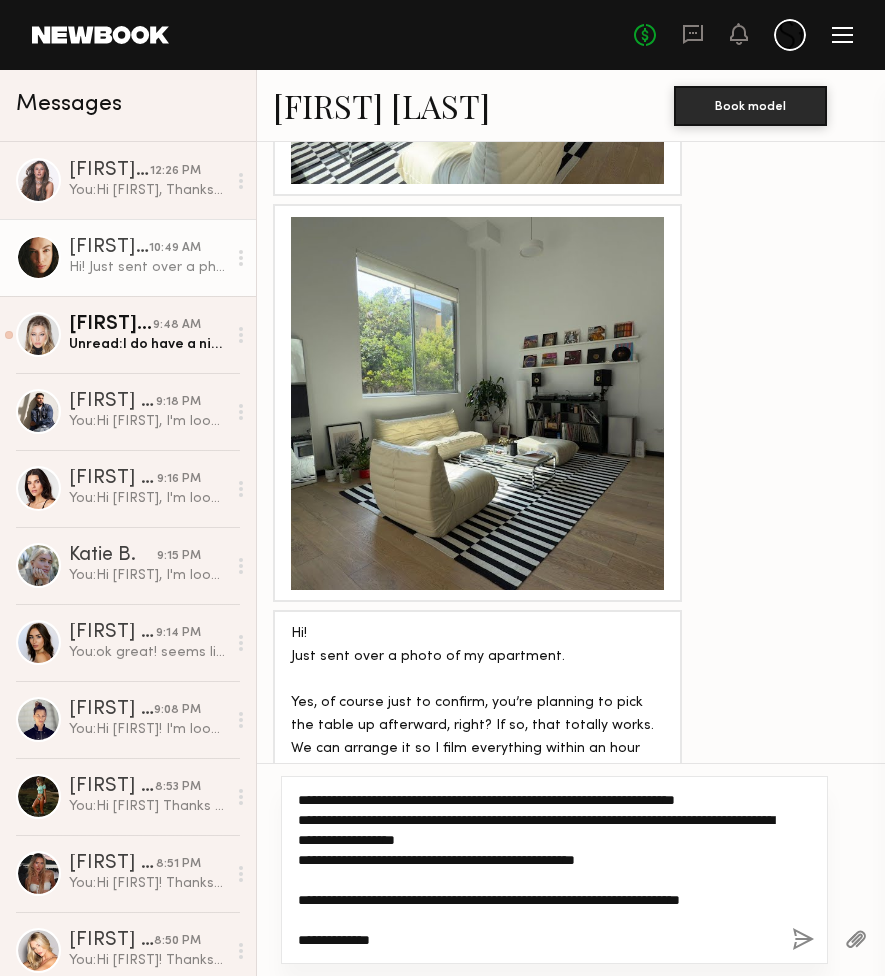 scroll, scrollTop: 116, scrollLeft: 0, axis: vertical 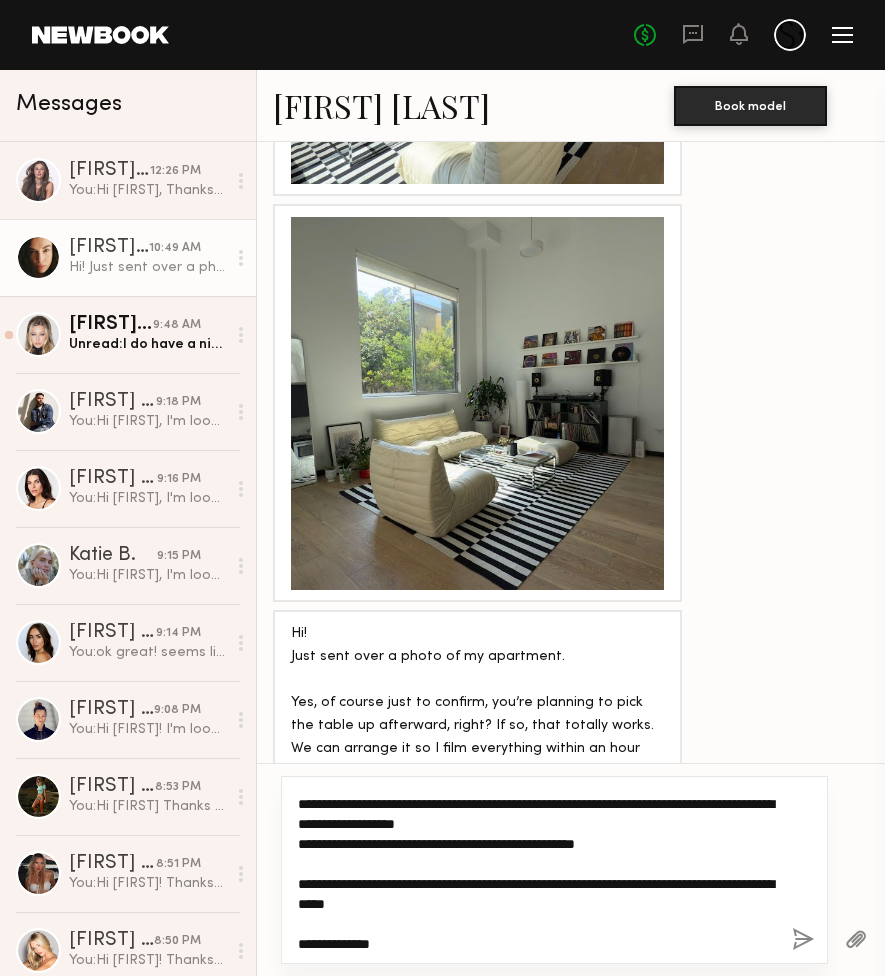 click on "**********" 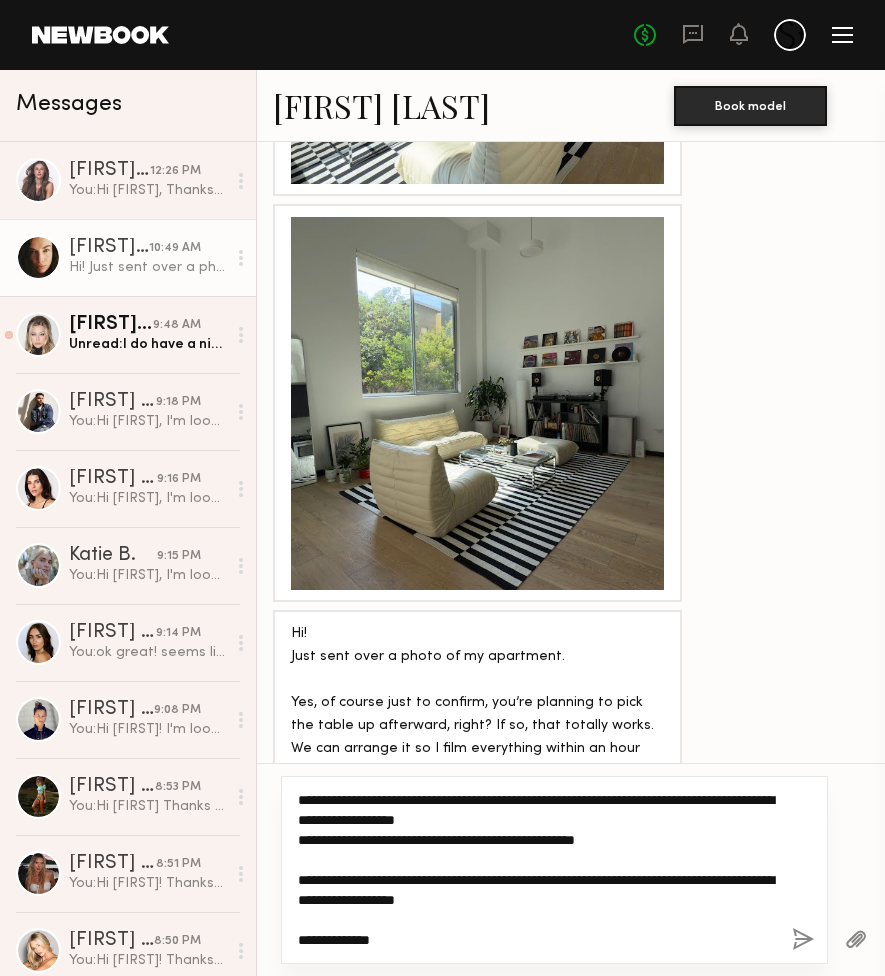 scroll, scrollTop: 160, scrollLeft: 0, axis: vertical 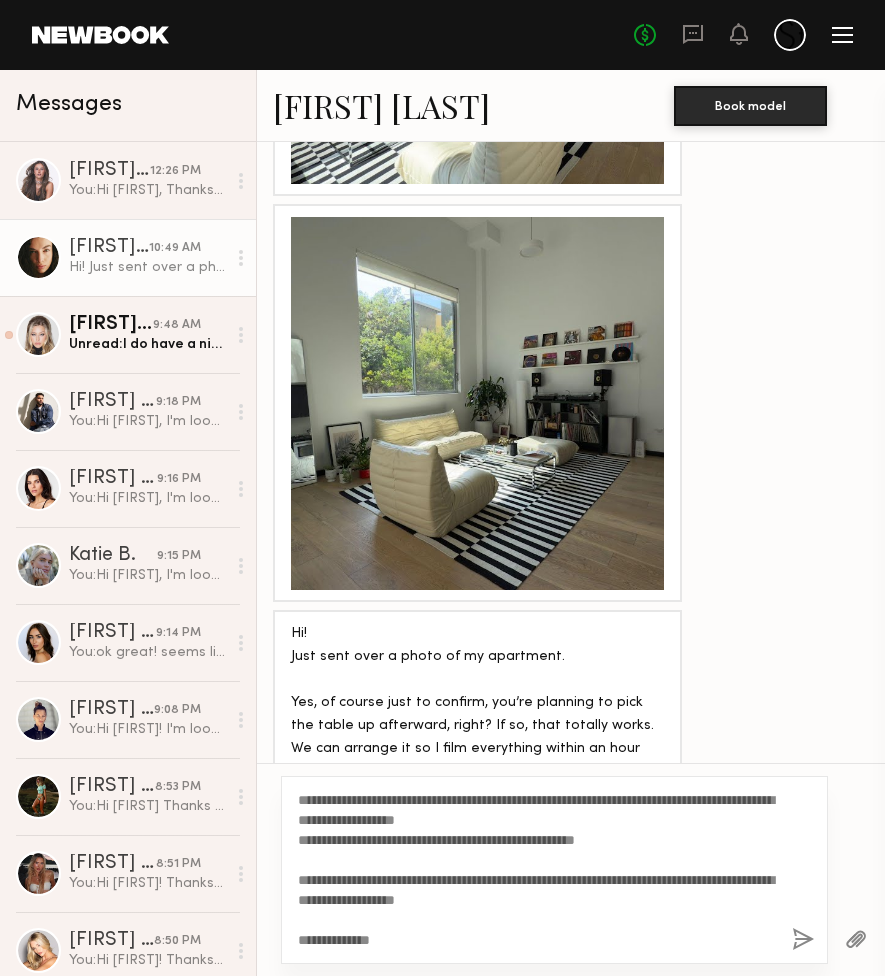 click 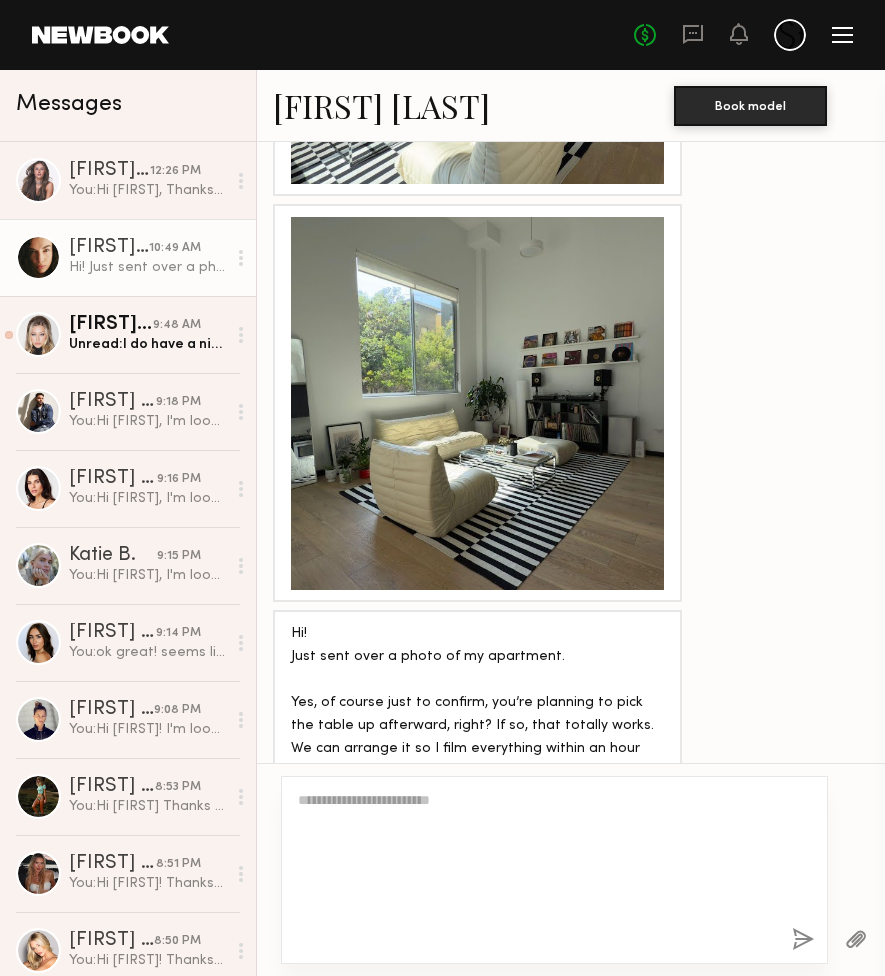 scroll, scrollTop: 0, scrollLeft: 0, axis: both 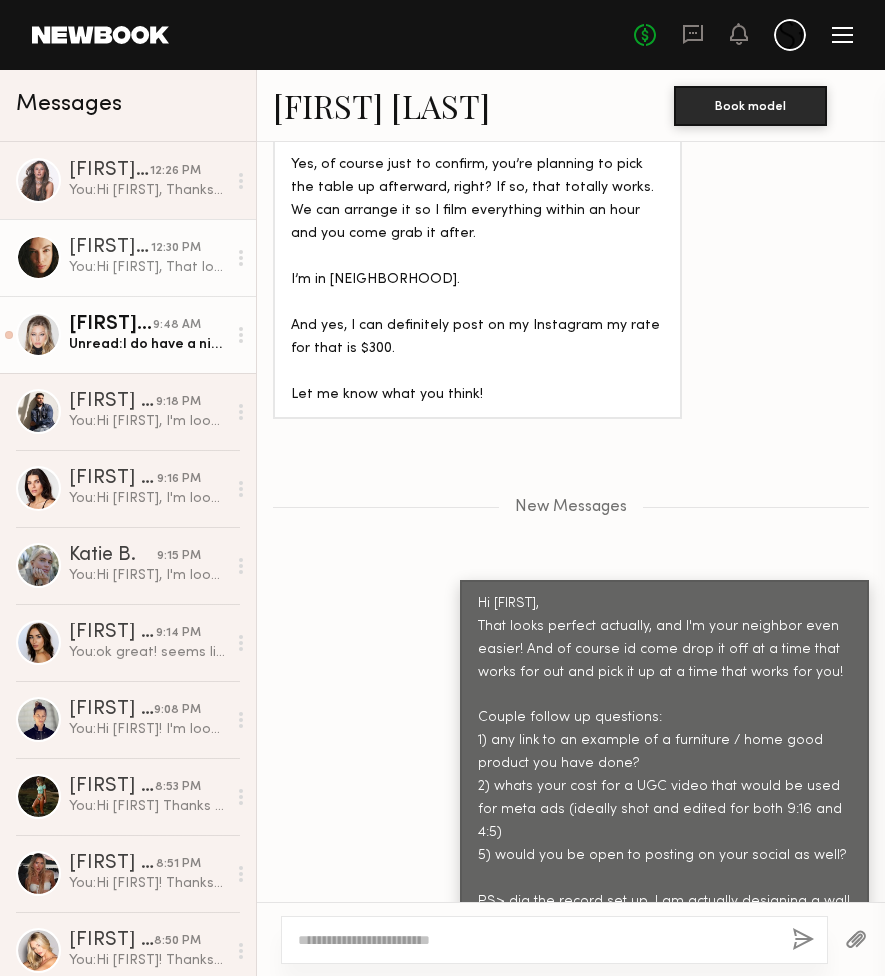 click on "9:48 AM" 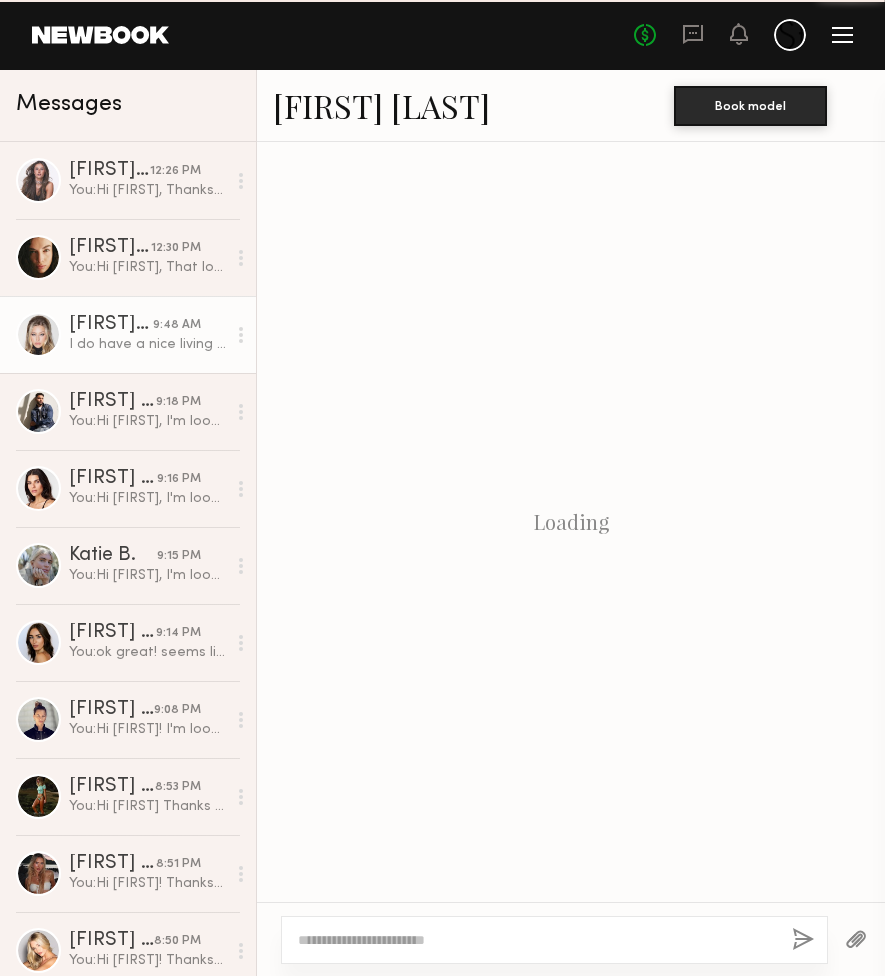 scroll, scrollTop: 1332, scrollLeft: 0, axis: vertical 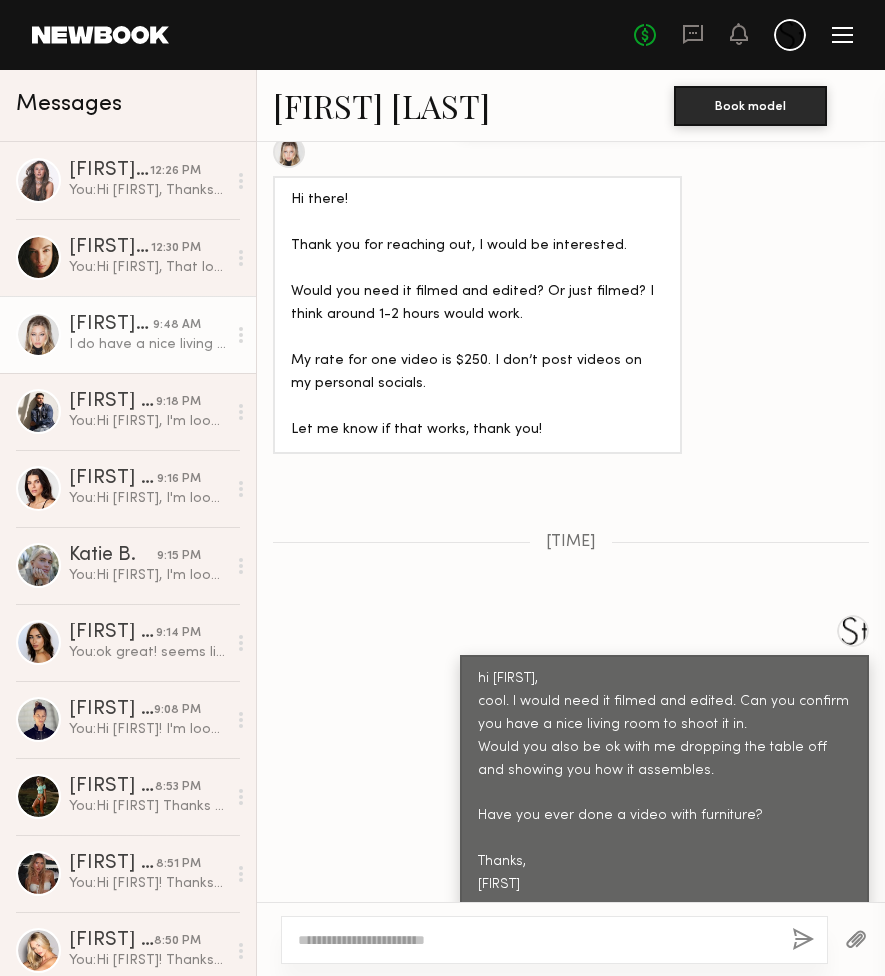 click 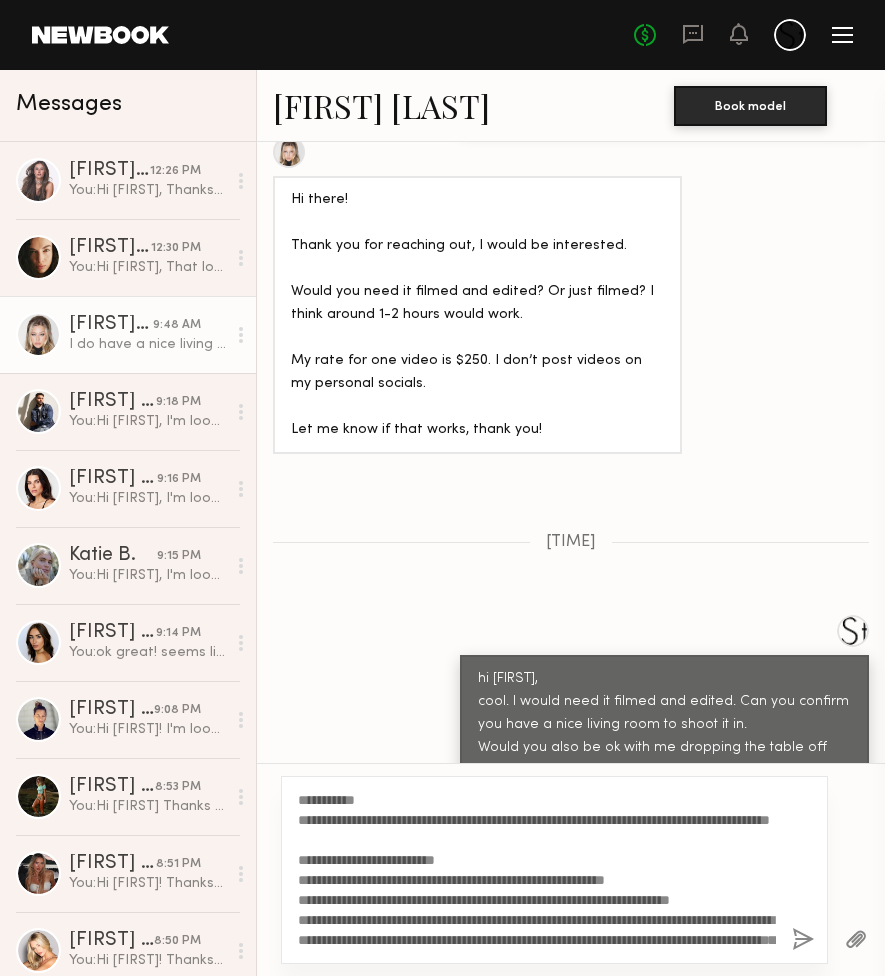 scroll, scrollTop: 0, scrollLeft: 0, axis: both 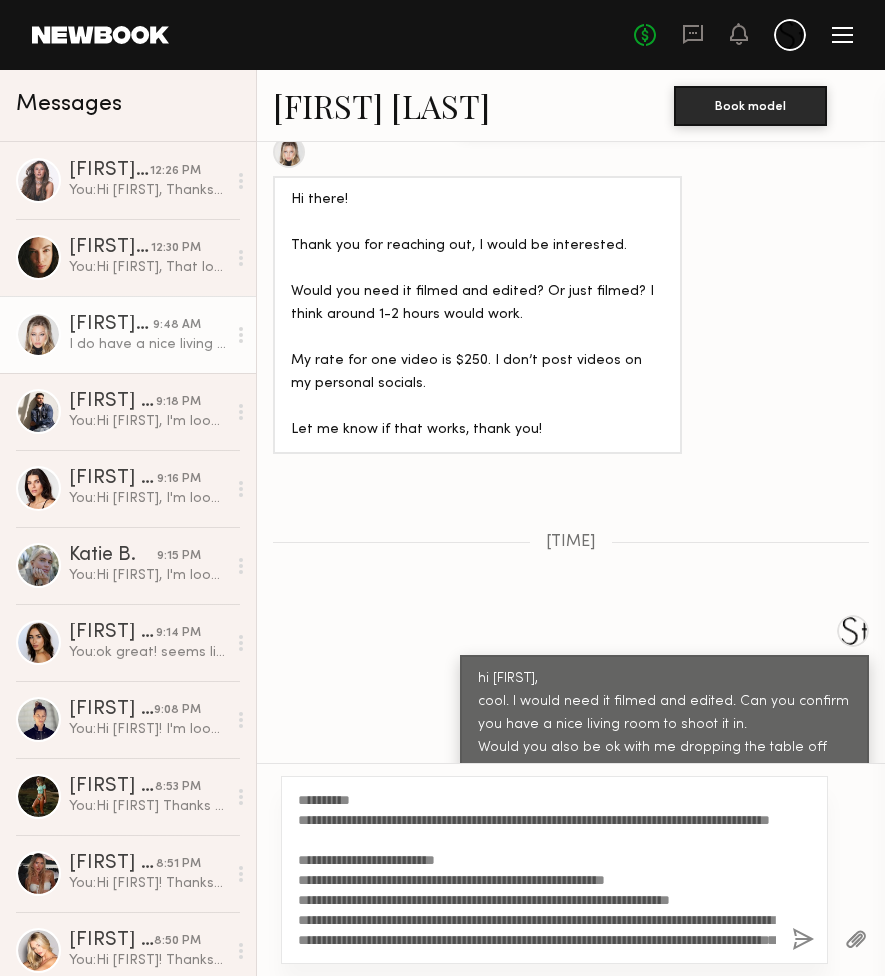 drag, startPoint x: 499, startPoint y: 832, endPoint x: 496, endPoint y: 817, distance: 15.297058 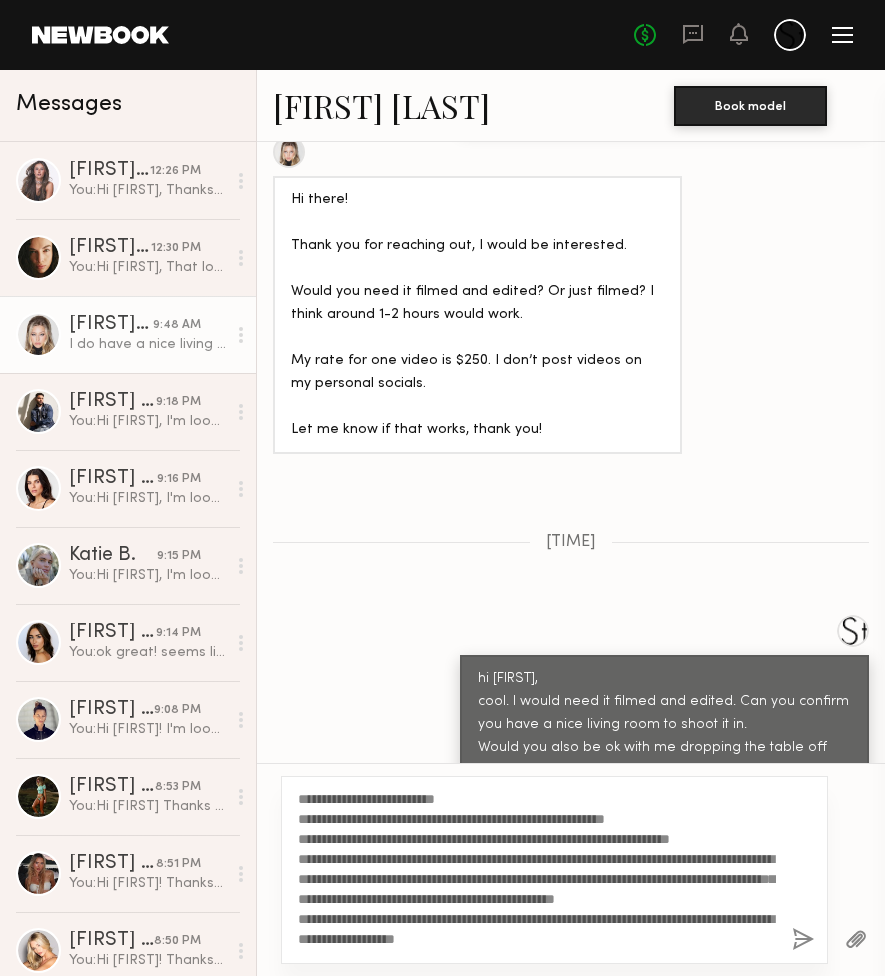 scroll, scrollTop: 60, scrollLeft: 0, axis: vertical 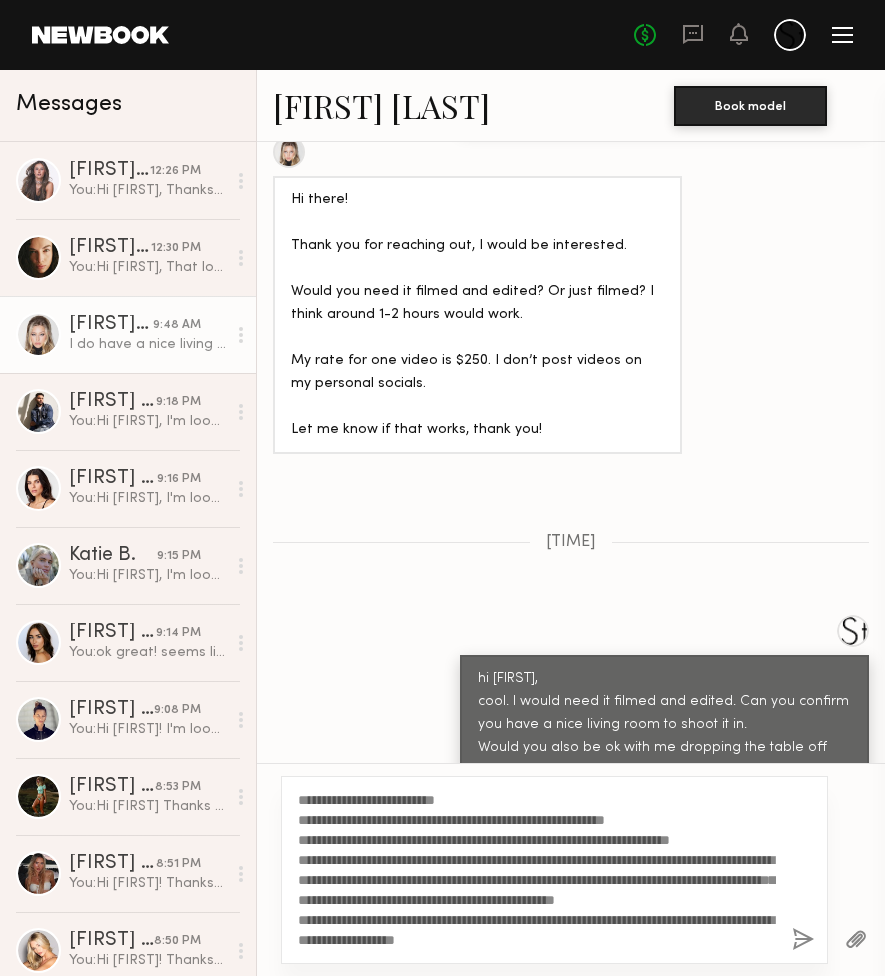 click on "**********" 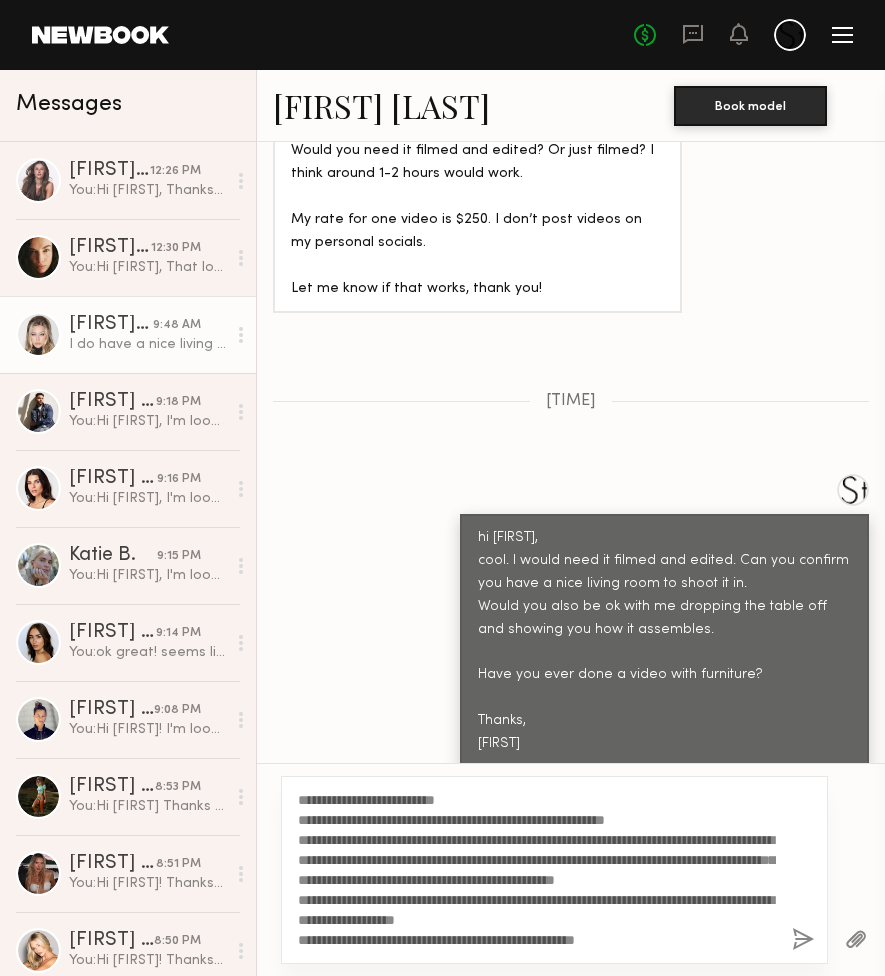 scroll, scrollTop: 1472, scrollLeft: 0, axis: vertical 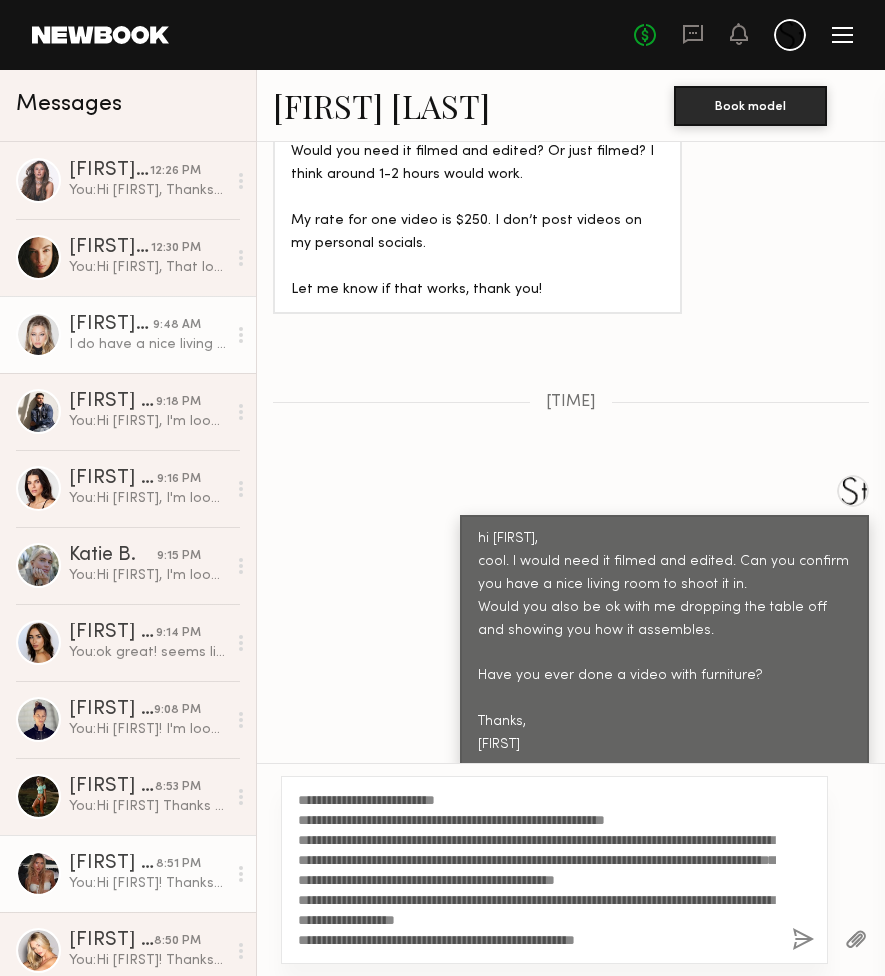 drag, startPoint x: 486, startPoint y: 899, endPoint x: 247, endPoint y: 843, distance: 245.473 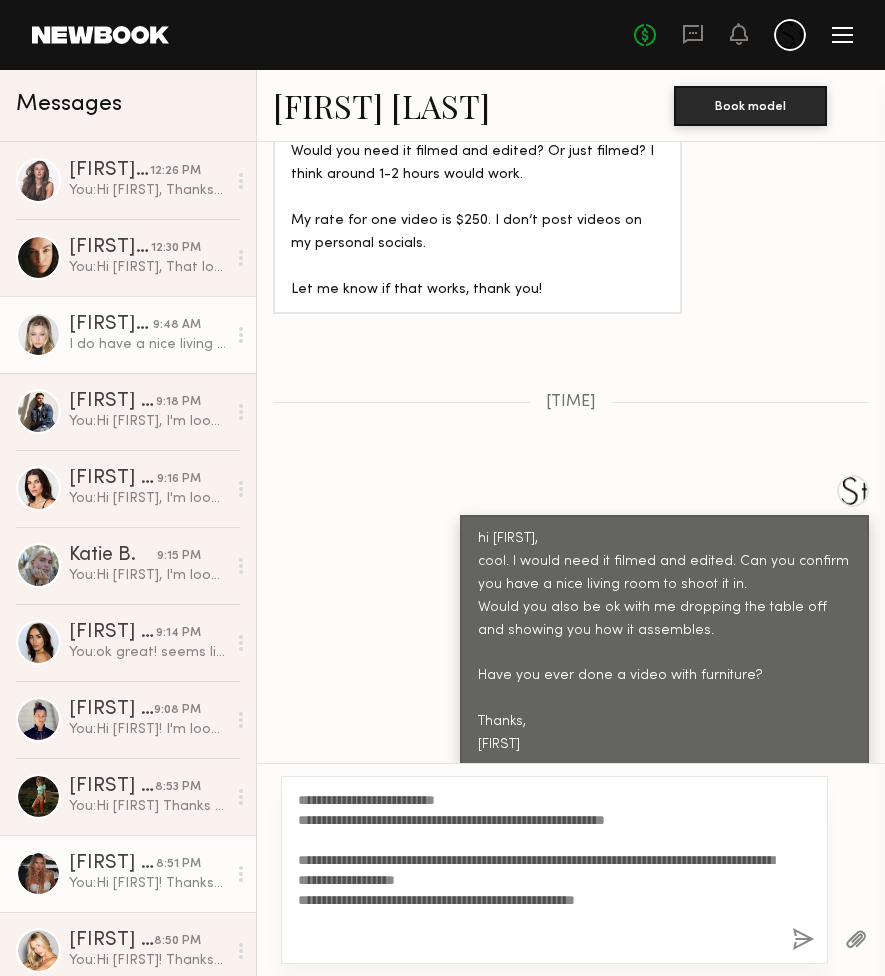 scroll, scrollTop: 1332, scrollLeft: 0, axis: vertical 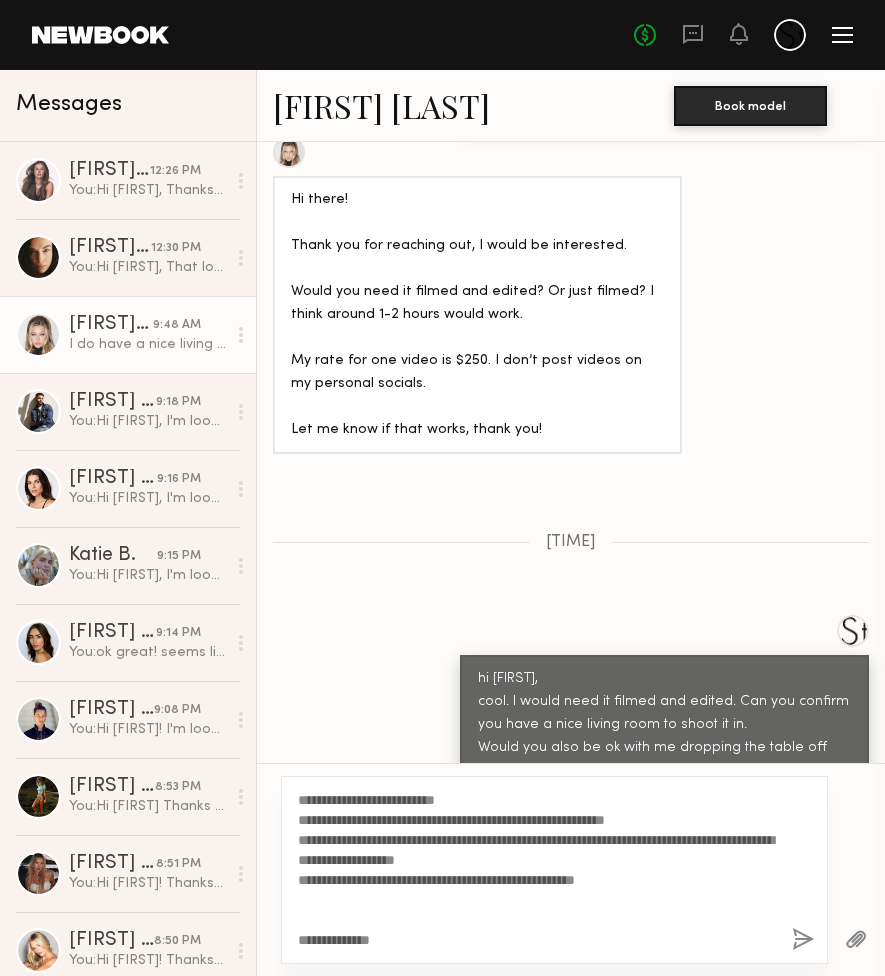 click on "**********" 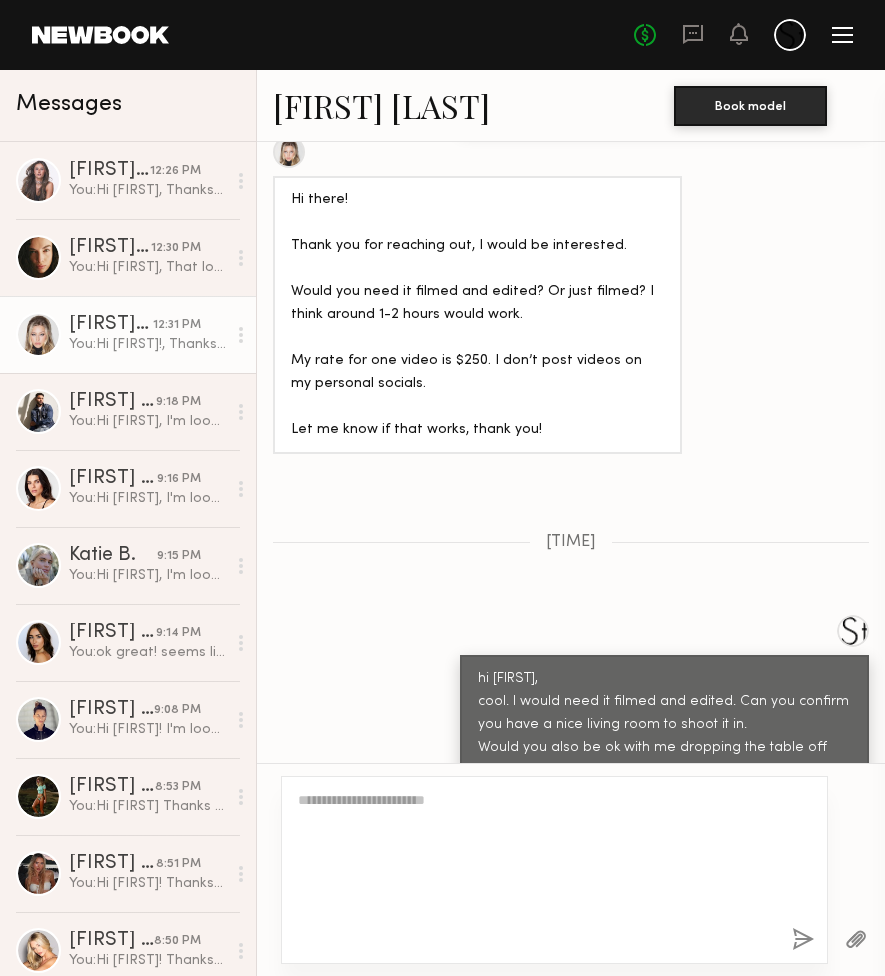 scroll, scrollTop: 0, scrollLeft: 0, axis: both 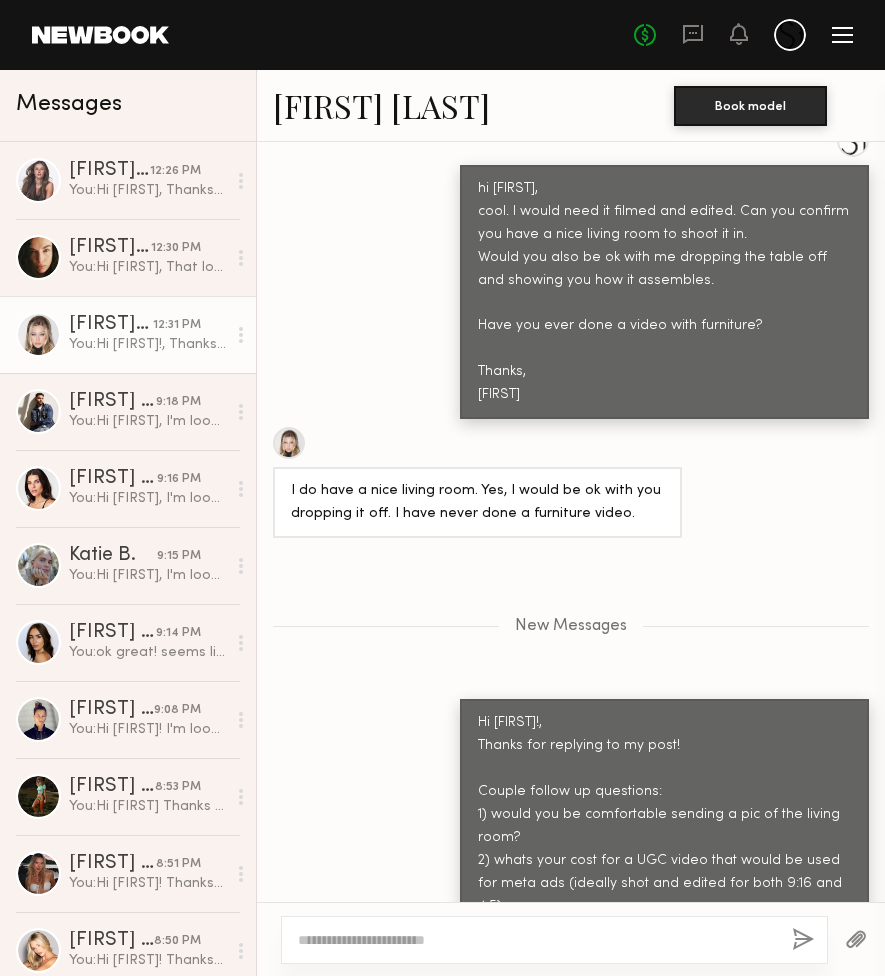 click on "hi [FIRST],
cool. I would need it filmed and edited. Can you confirm you have a nice living room to shoot it in.
Would you also be ok with me dropping the table off and showing you how it assembles.
Have you ever done a video with furniture?
Thanks,
[FIRST]" 